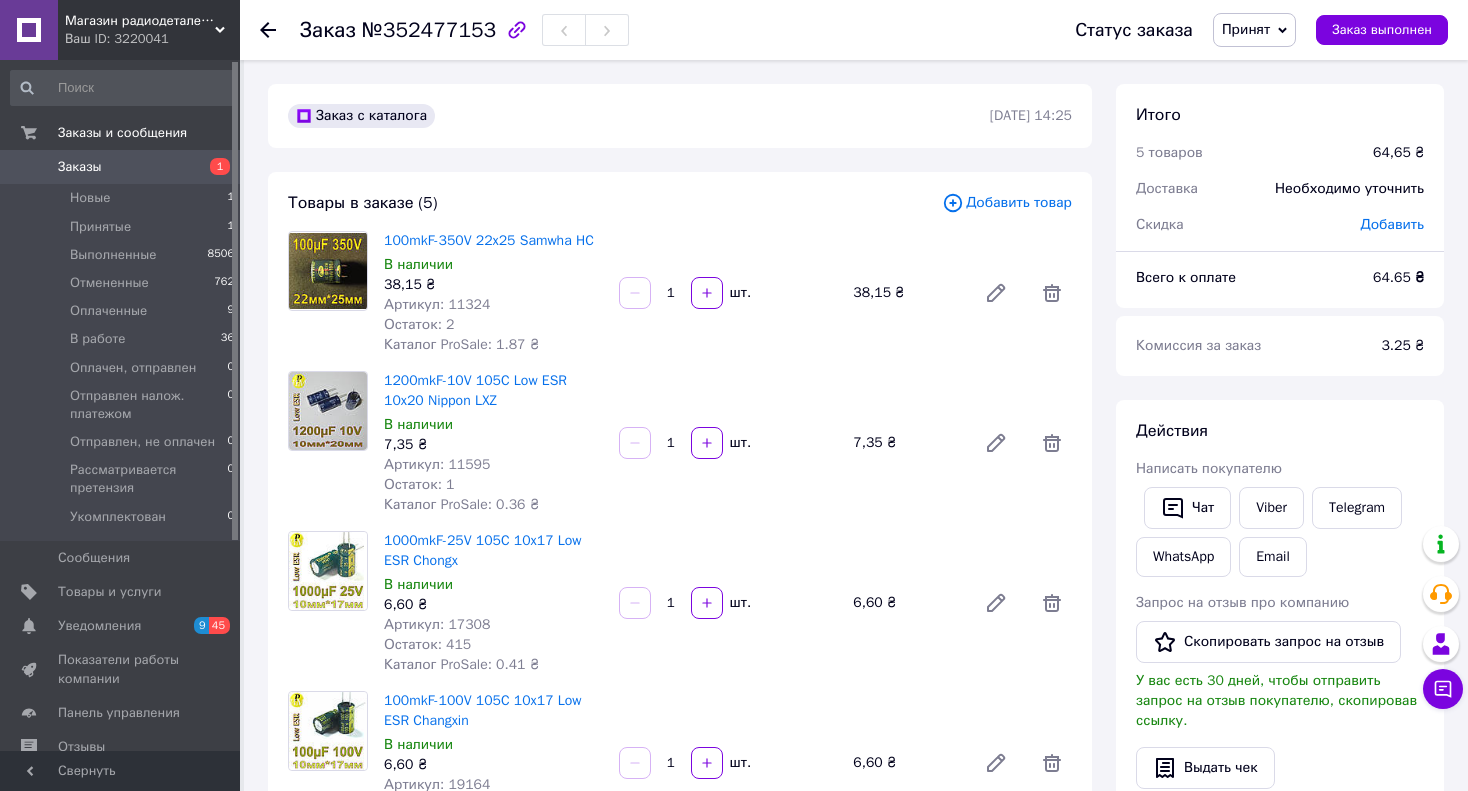 scroll, scrollTop: 200, scrollLeft: 0, axis: vertical 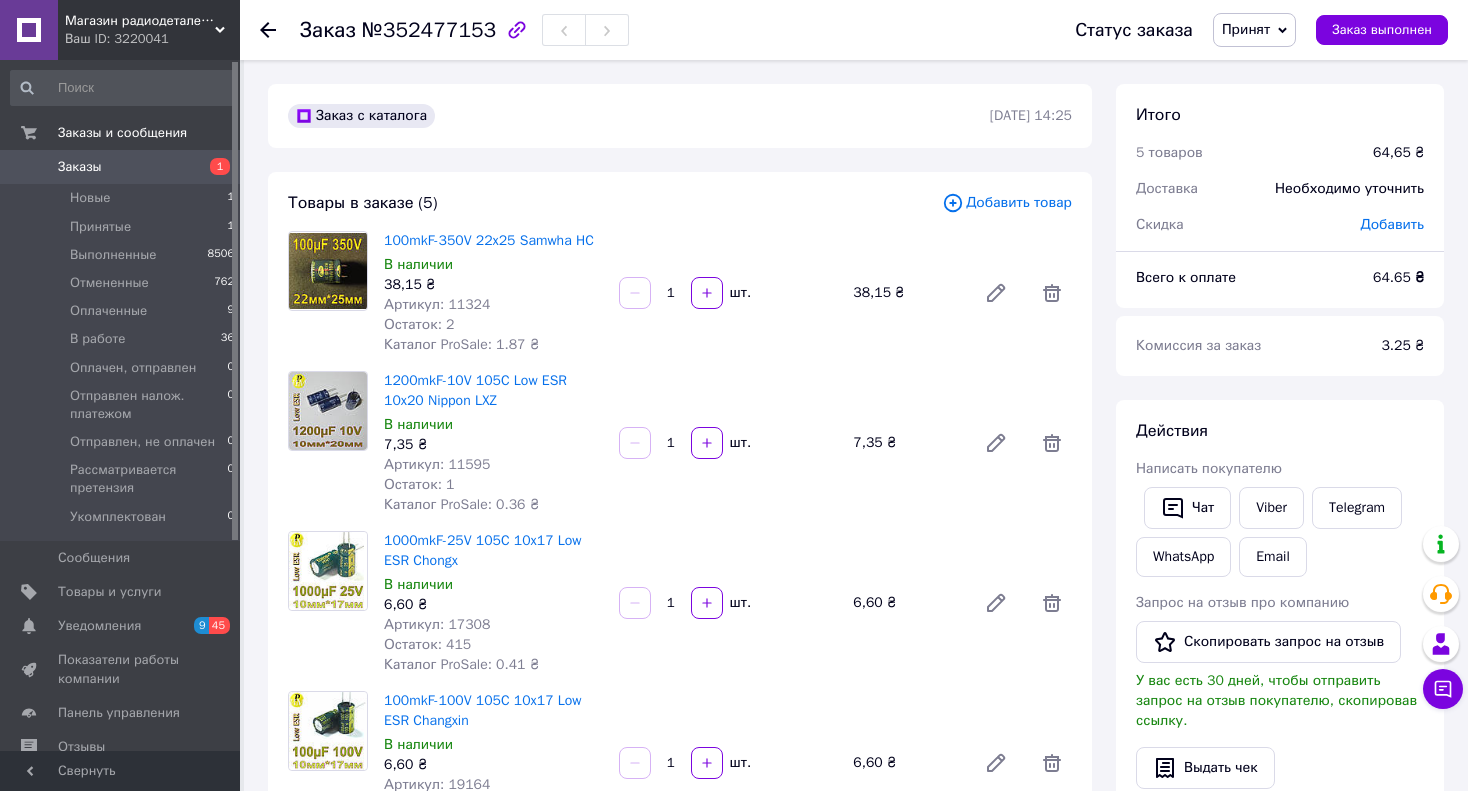 click on "Заказы" at bounding box center [80, 167] 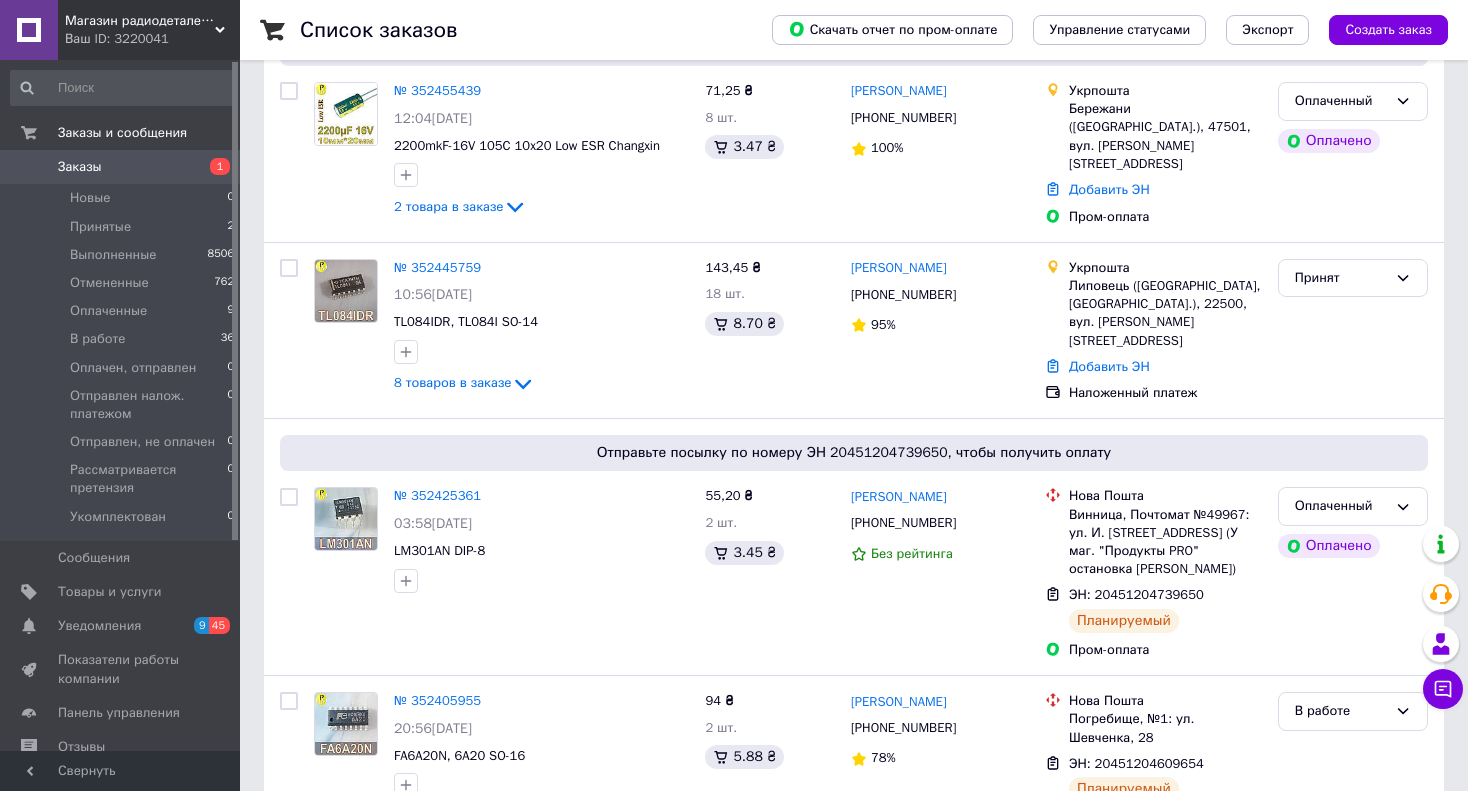 scroll, scrollTop: 600, scrollLeft: 0, axis: vertical 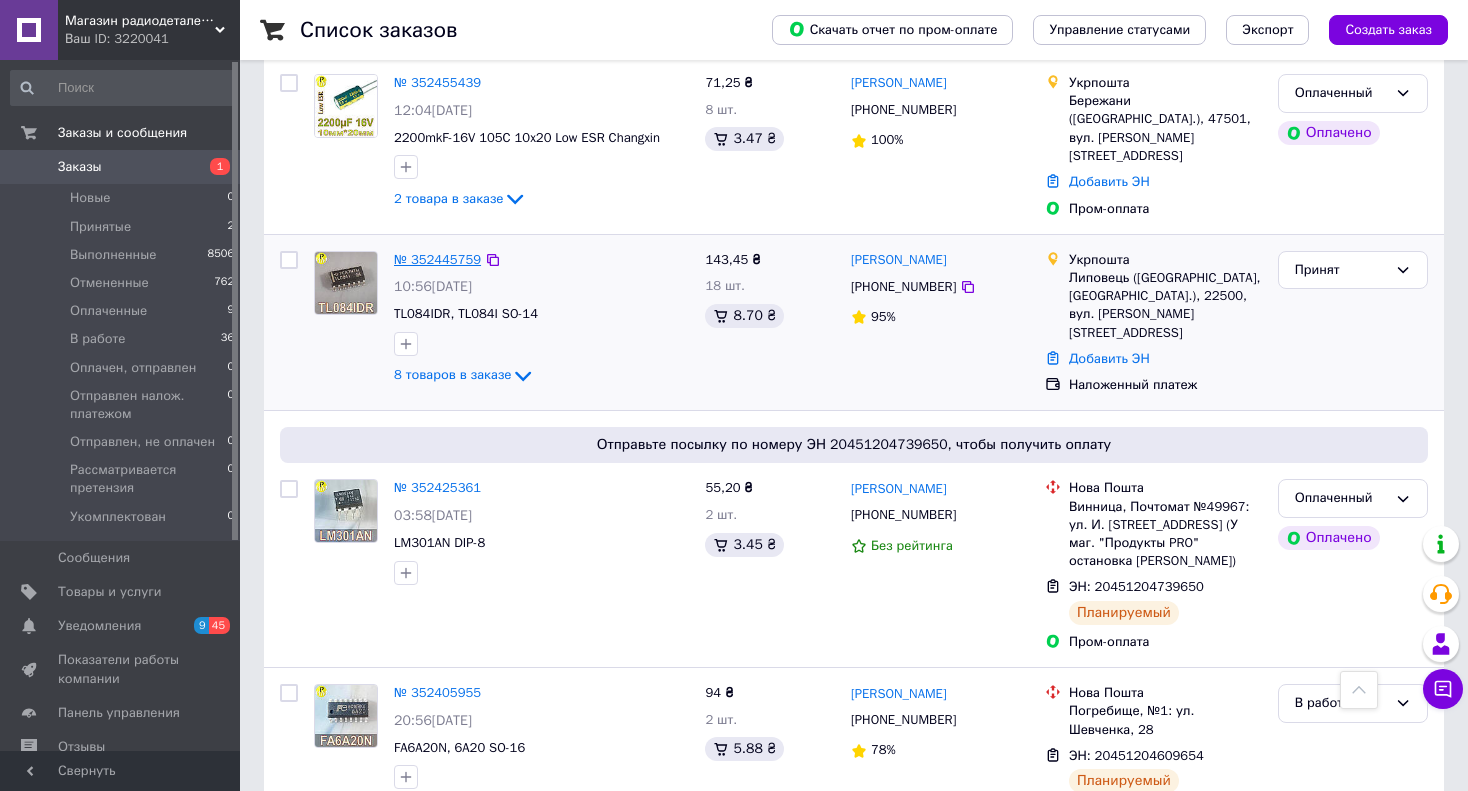 click on "№ 352445759" at bounding box center [437, 259] 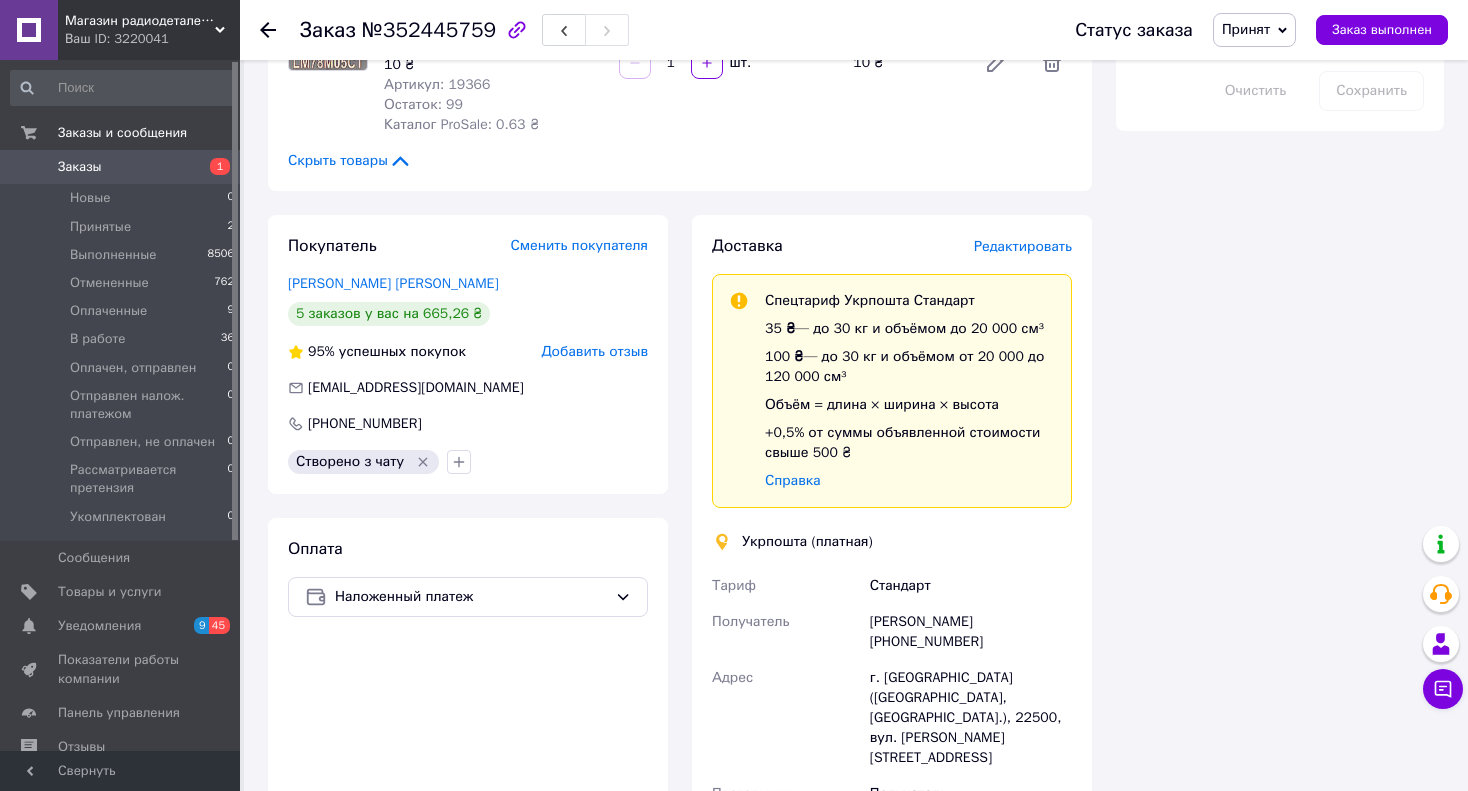 scroll, scrollTop: 1600, scrollLeft: 0, axis: vertical 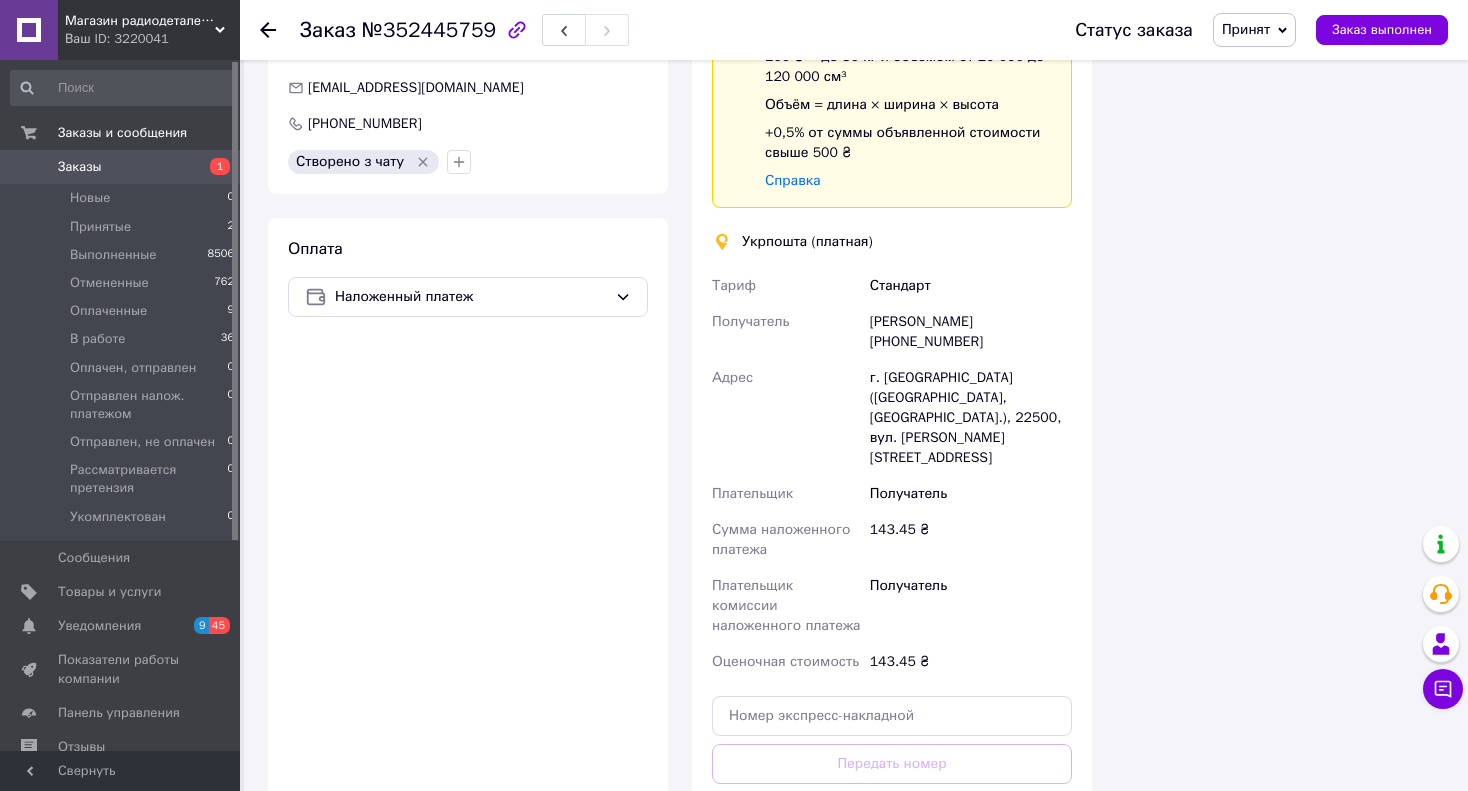click on "Доставка Редактировать Спецтариф Укрпошта Стандарт 35 ₴  — до 30 кг и объёмом до 20 000 см³ 100 ₴  — до 30 кг и объёмом от 20 000 до 120 000 см³ Объём = длина × ширина × высота +0,5% от суммы объявленной стоимости свыше 500 ₴ Справка Укрпошта (платная) Тариф Стандарт Получатель [PERSON_NAME] [PHONE_NUMBER] Адрес г. [GEOGRAPHIC_DATA] ([GEOGRAPHIC_DATA], [GEOGRAPHIC_DATA].), 22500, вул. [PERSON_NAME], 26 Плательщик Получатель Сумма наложенного платежа 143.45 ₴ Плательщик комиссии наложенного платежа Получатель Оценочная стоимость 143.45 ₴ Передать номер или Создать ярлык Тариф     * Стандарт   *   *   * *" at bounding box center (892, 404) 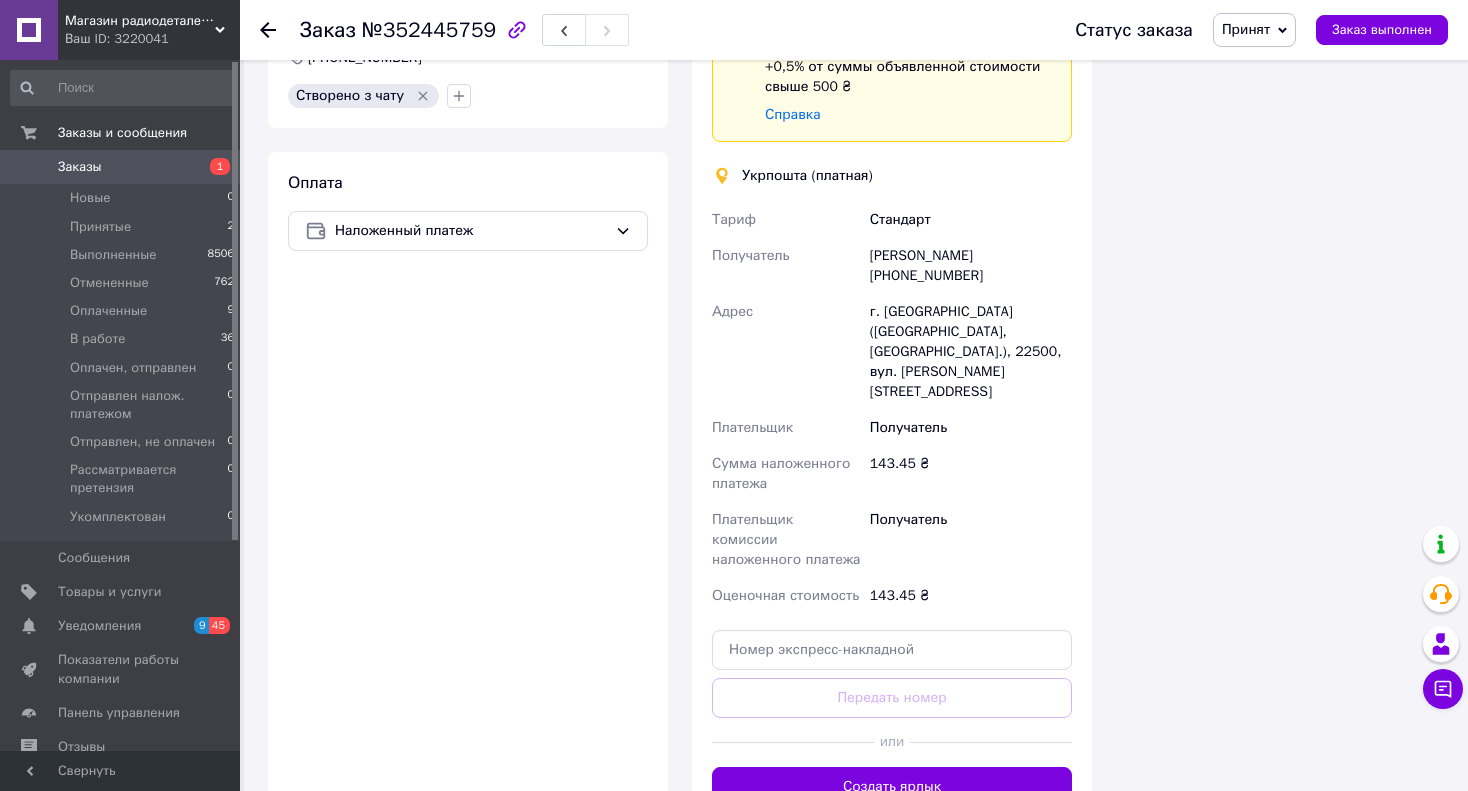 scroll, scrollTop: 1700, scrollLeft: 0, axis: vertical 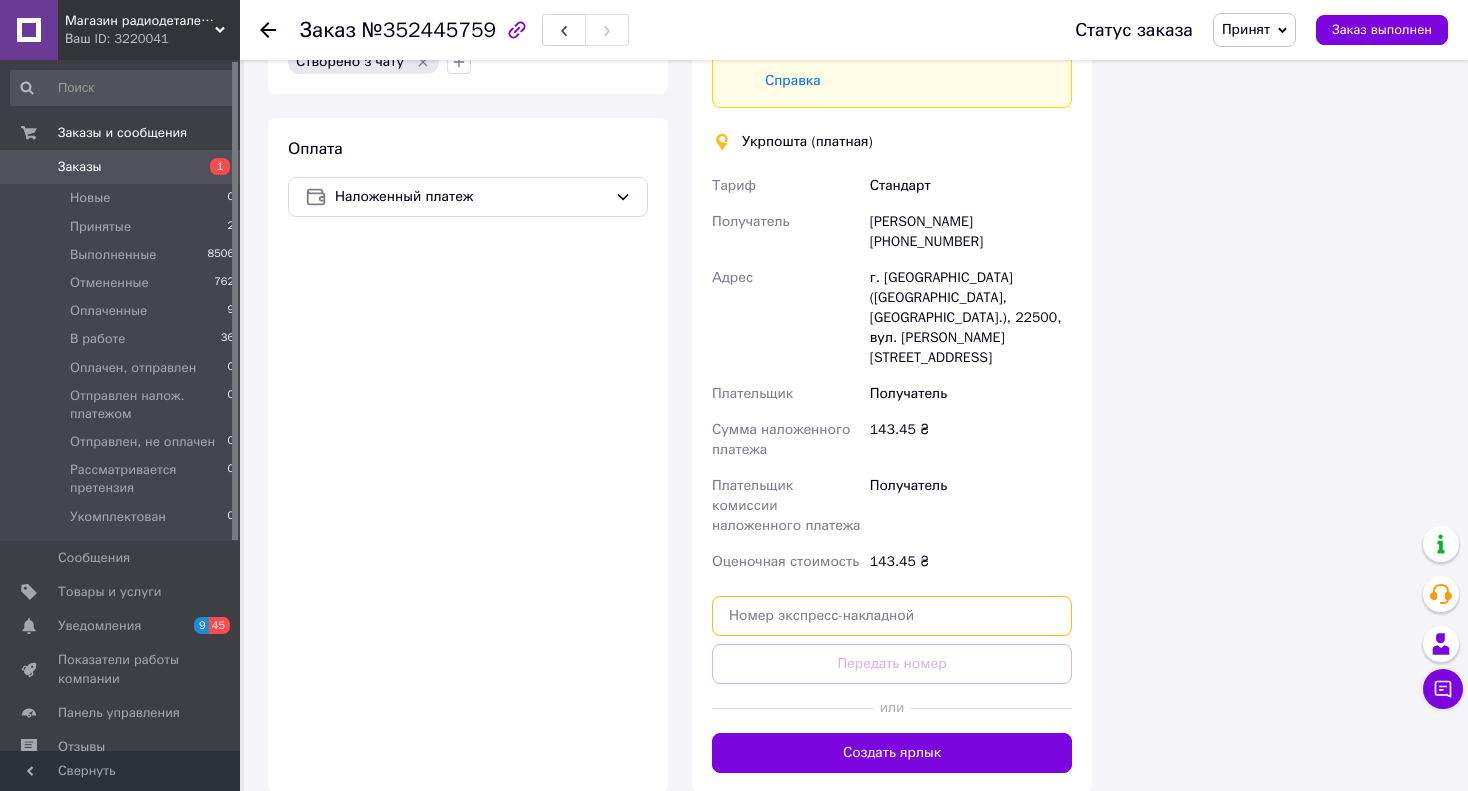 click at bounding box center (892, 616) 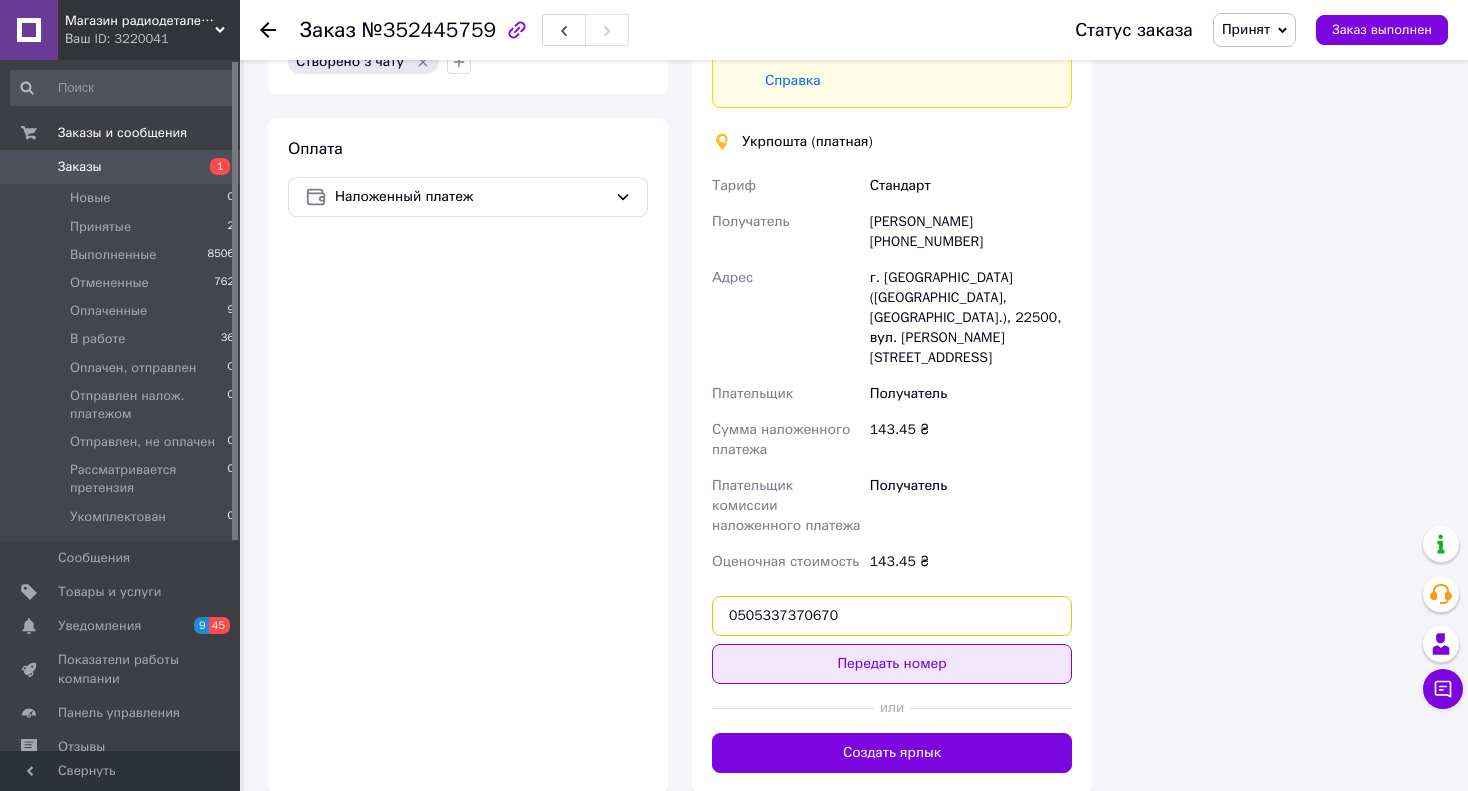 type on "0505337370670" 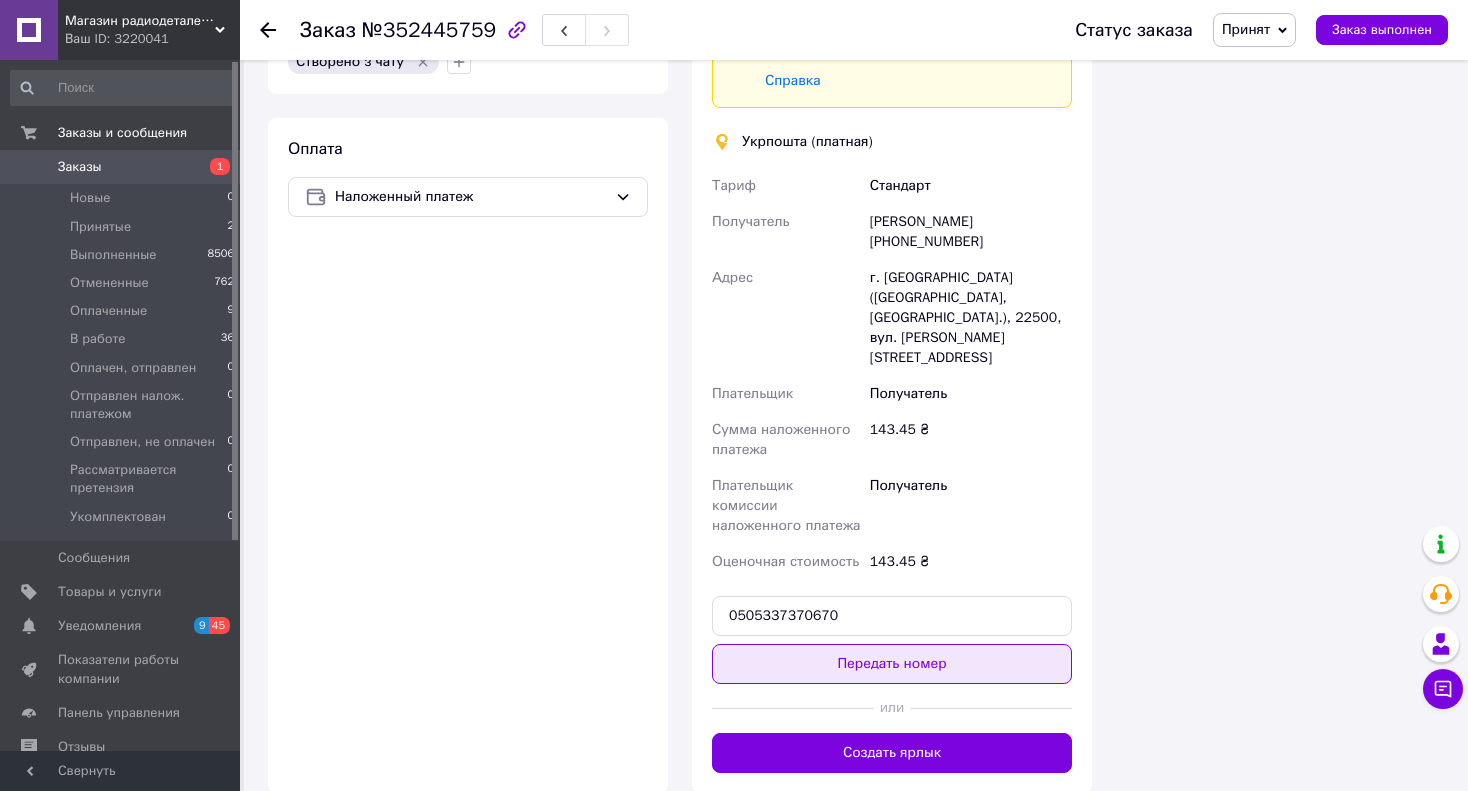 click on "Передать номер" at bounding box center (892, 664) 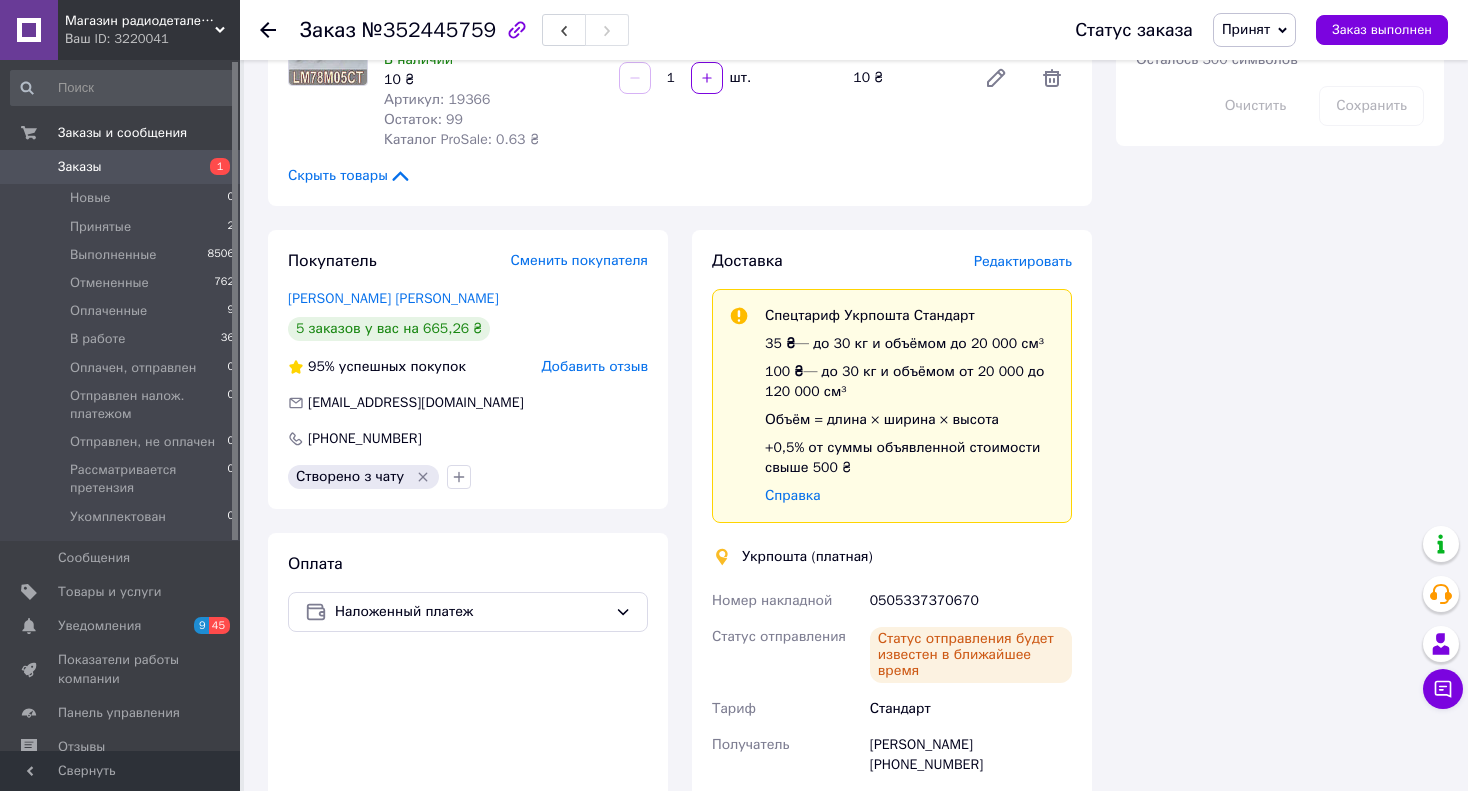 scroll, scrollTop: 1200, scrollLeft: 0, axis: vertical 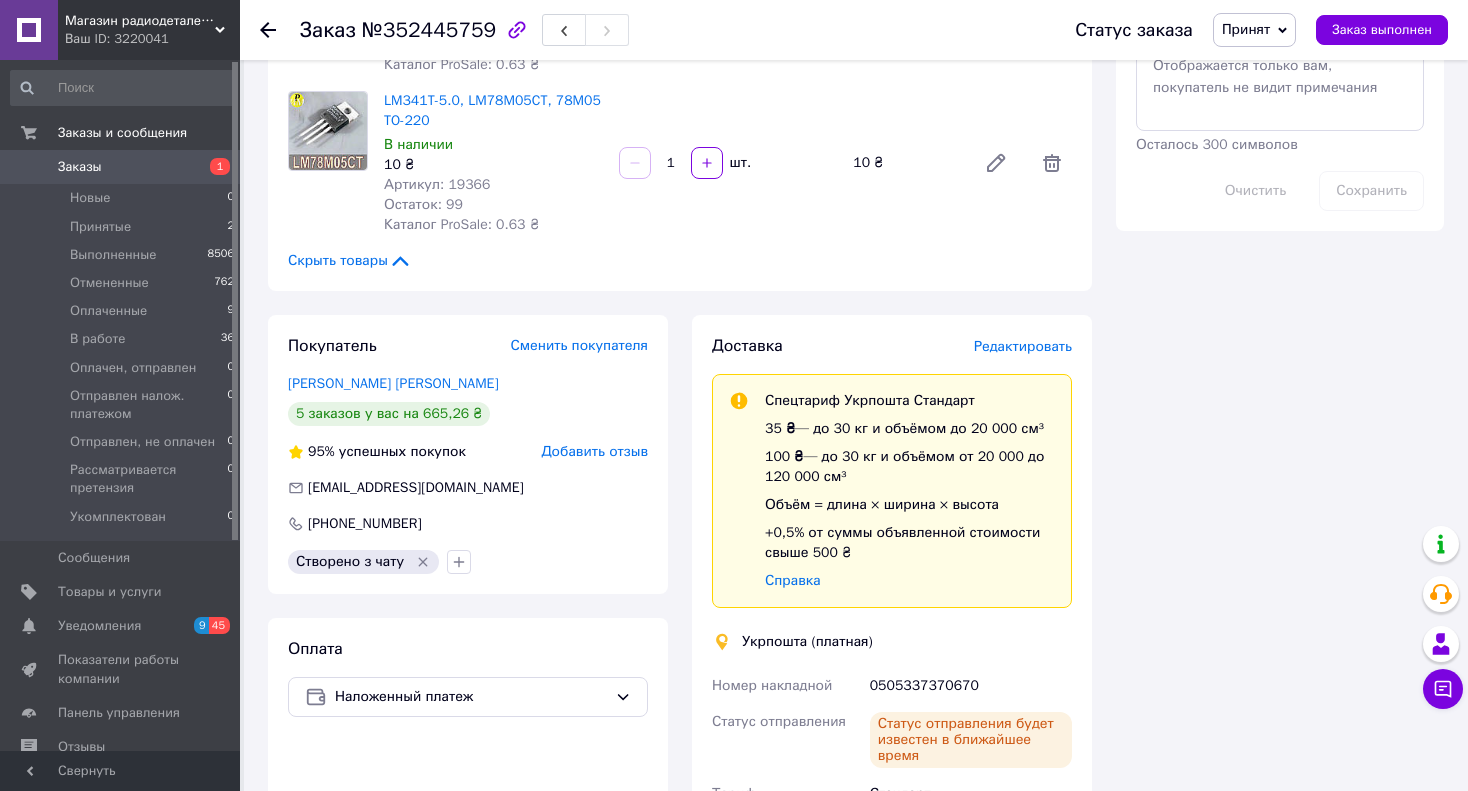 click on "Принят" at bounding box center (1246, 29) 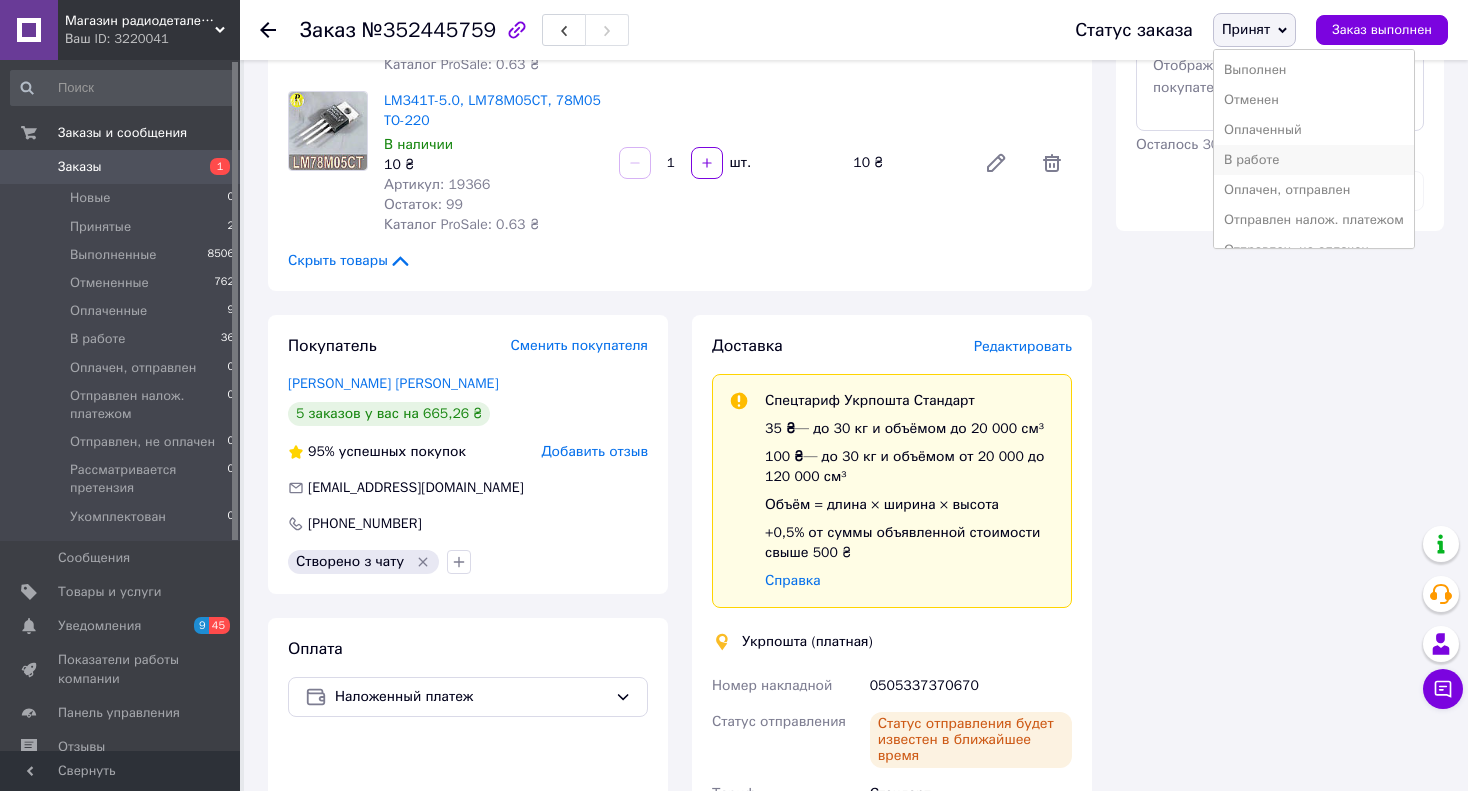 click on "В работе" at bounding box center (1314, 160) 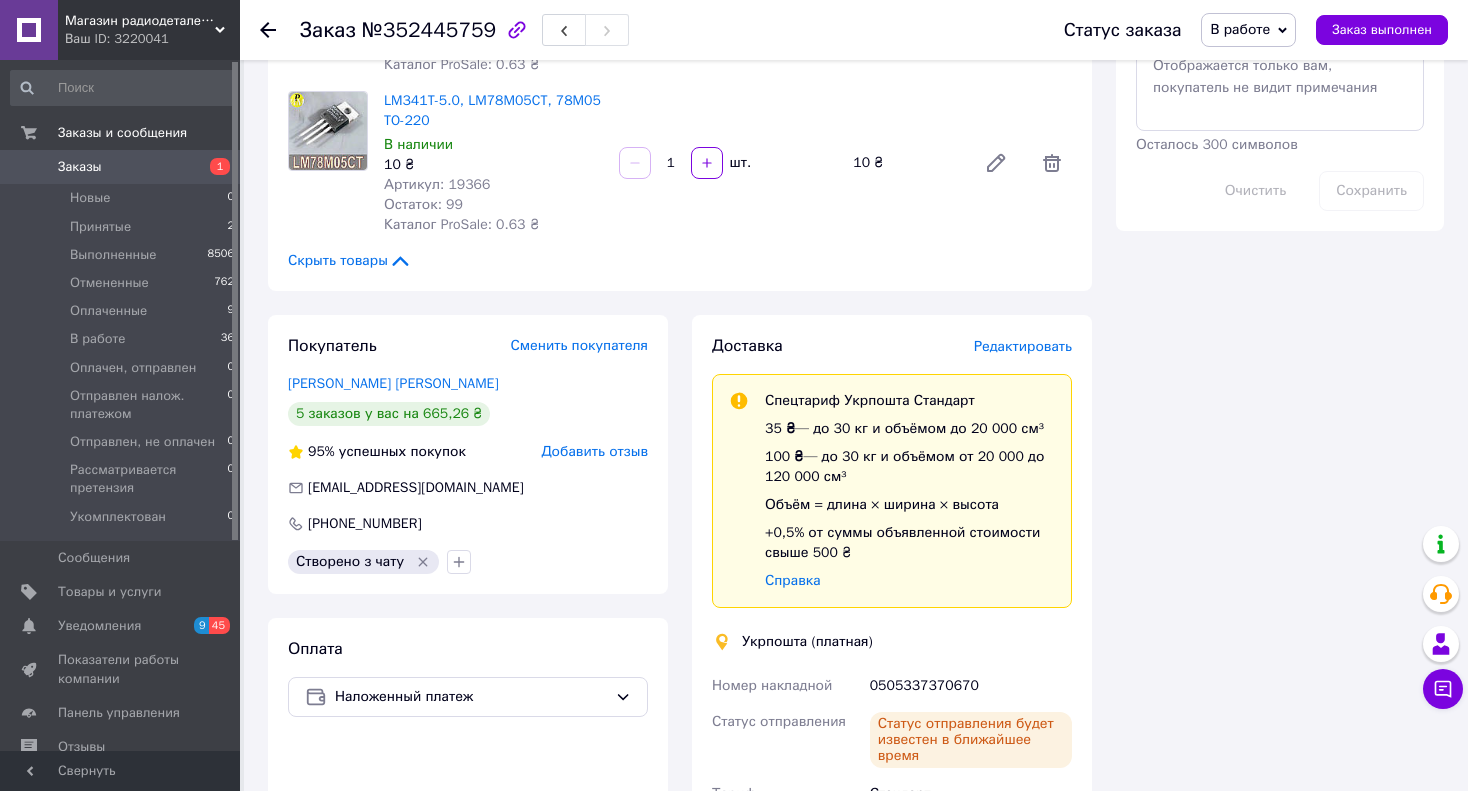 click on "Заказы" at bounding box center (80, 167) 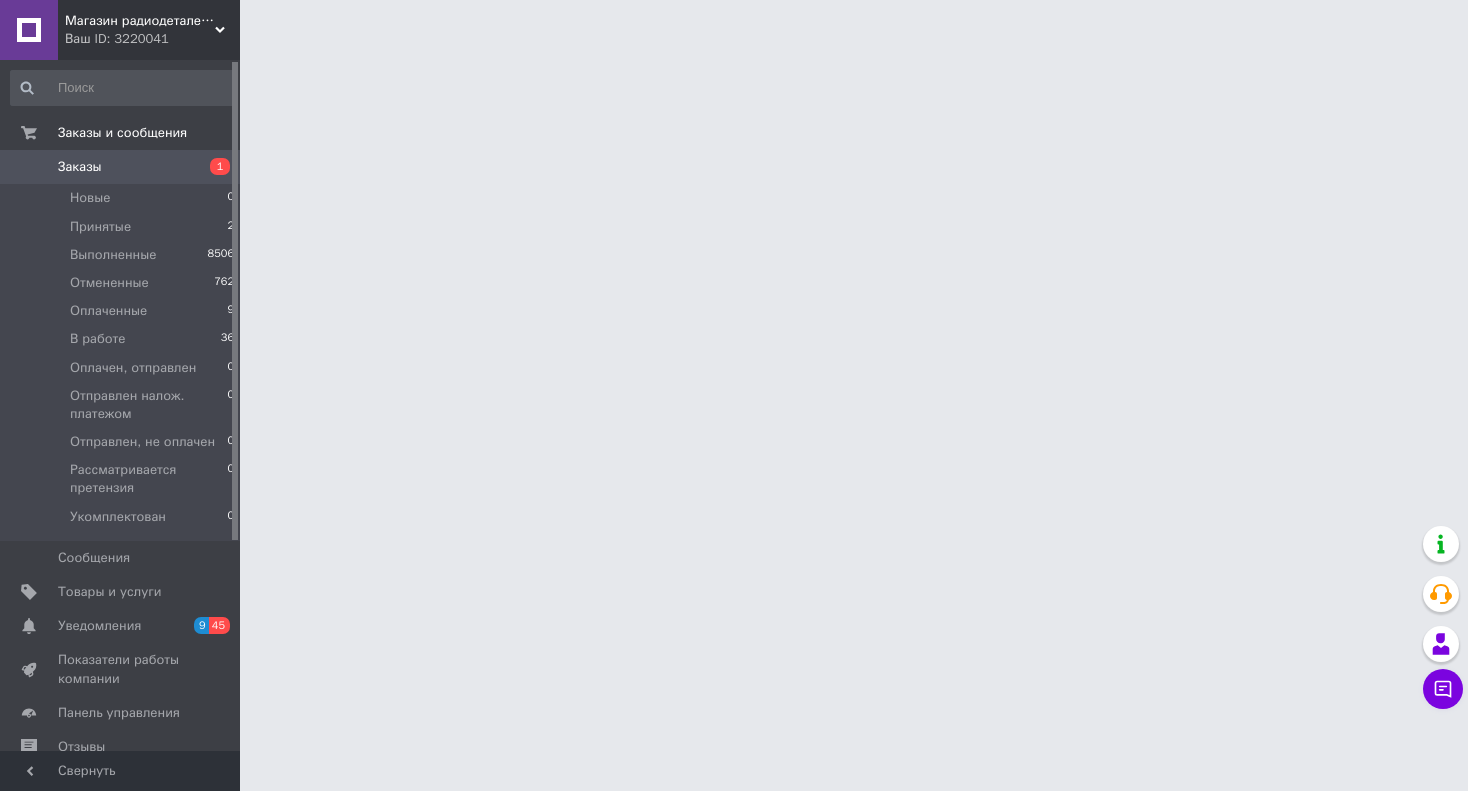 scroll, scrollTop: 0, scrollLeft: 0, axis: both 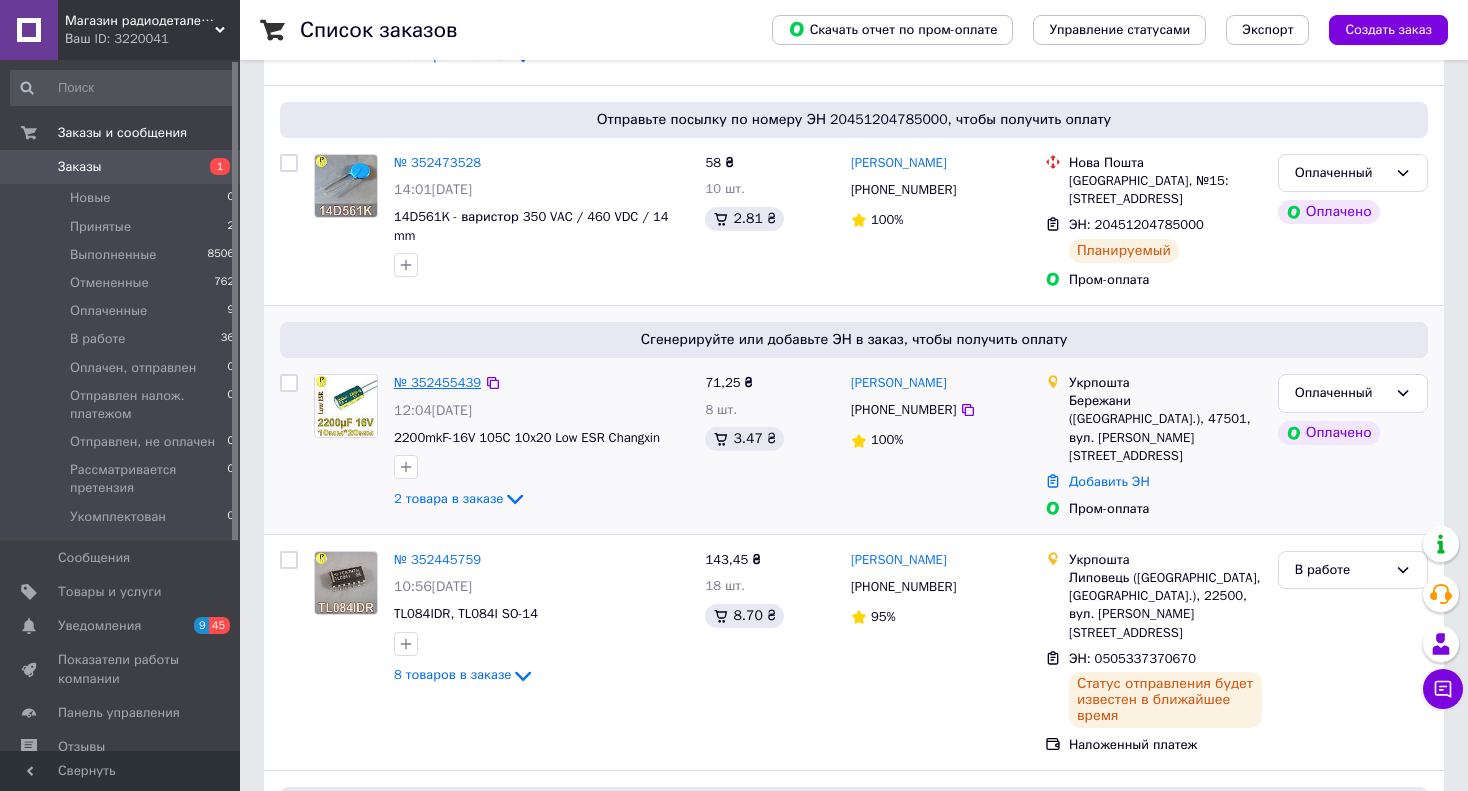 click on "№ 352455439" at bounding box center [437, 382] 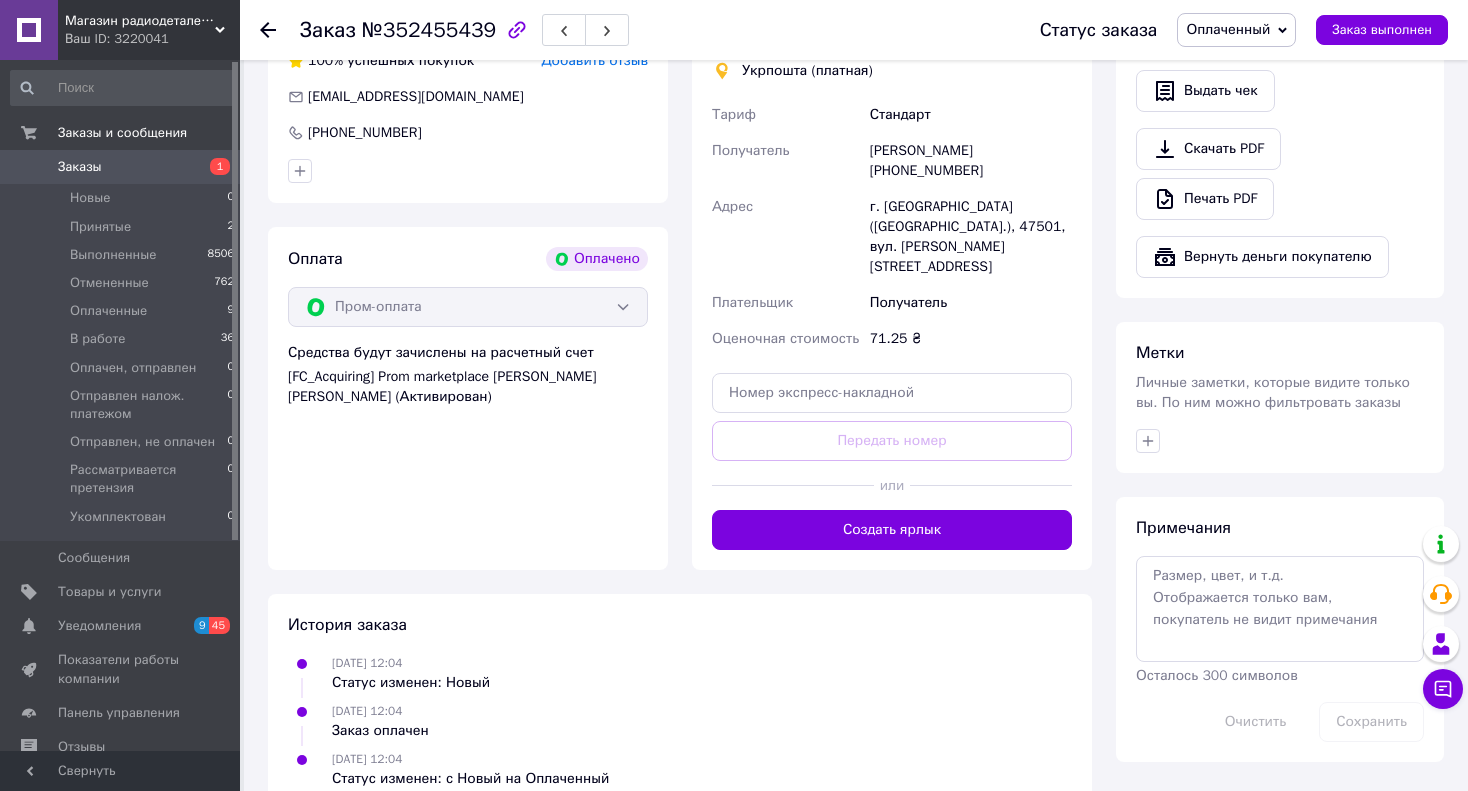 scroll, scrollTop: 776, scrollLeft: 0, axis: vertical 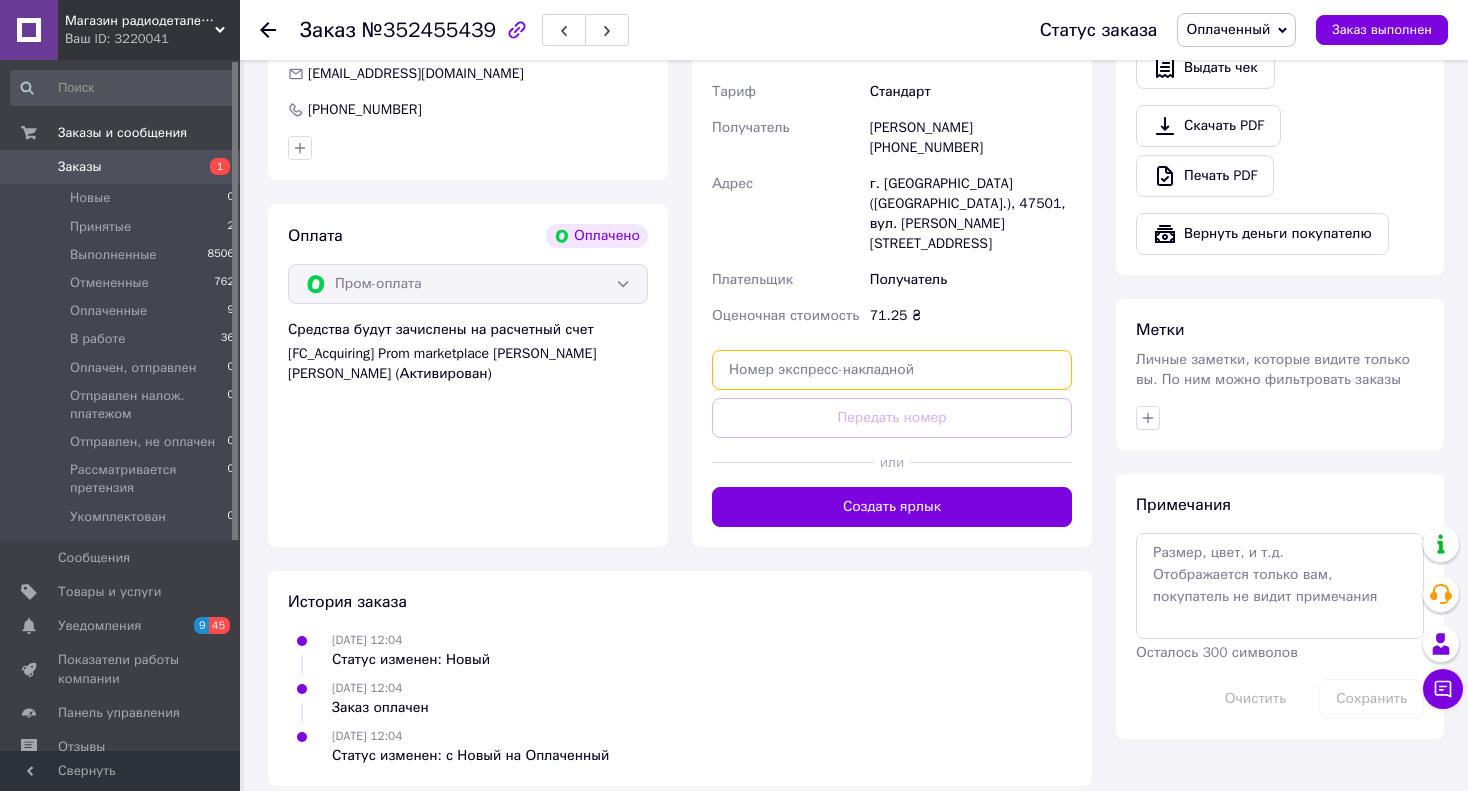 click at bounding box center [892, 370] 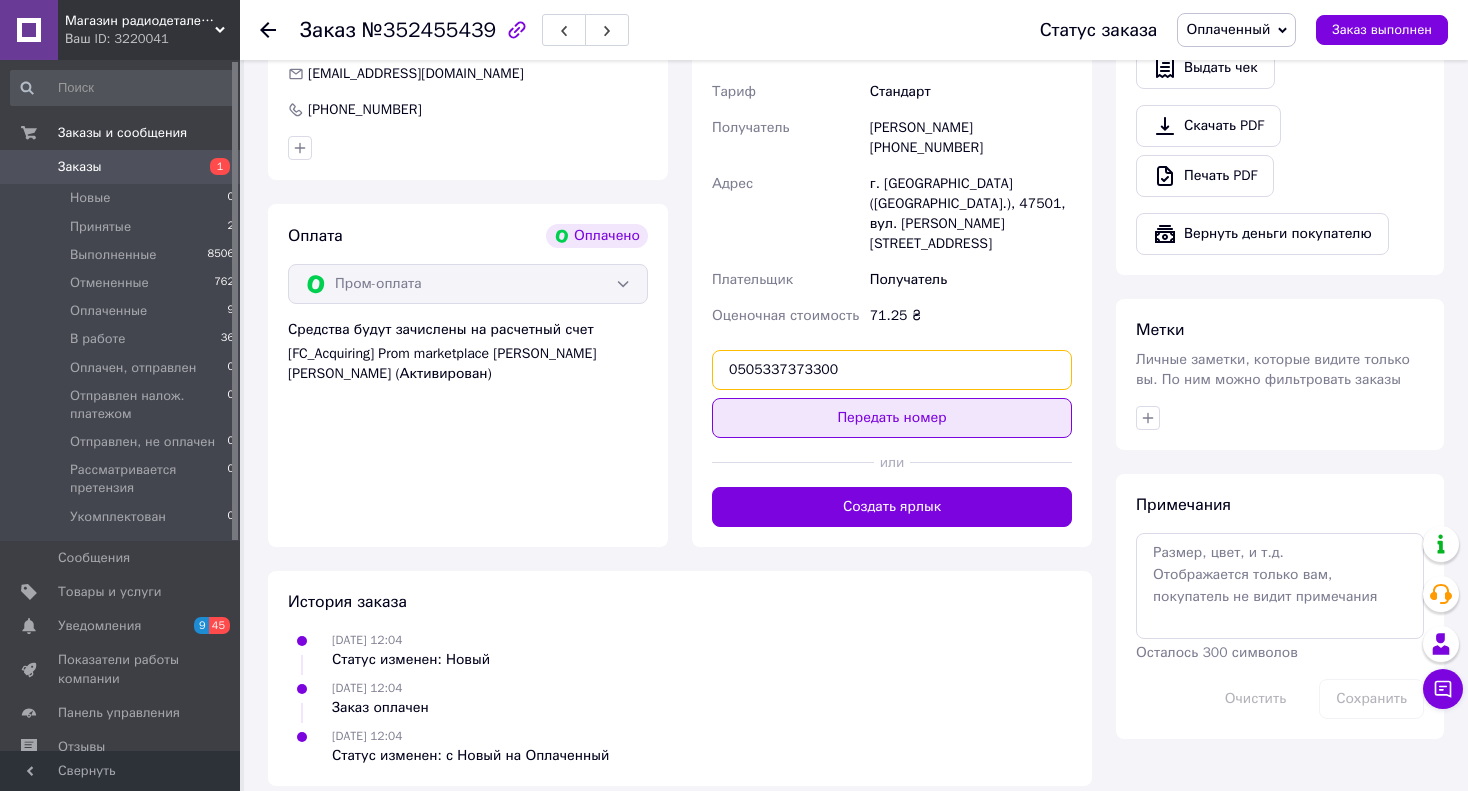 type on "0505337373300" 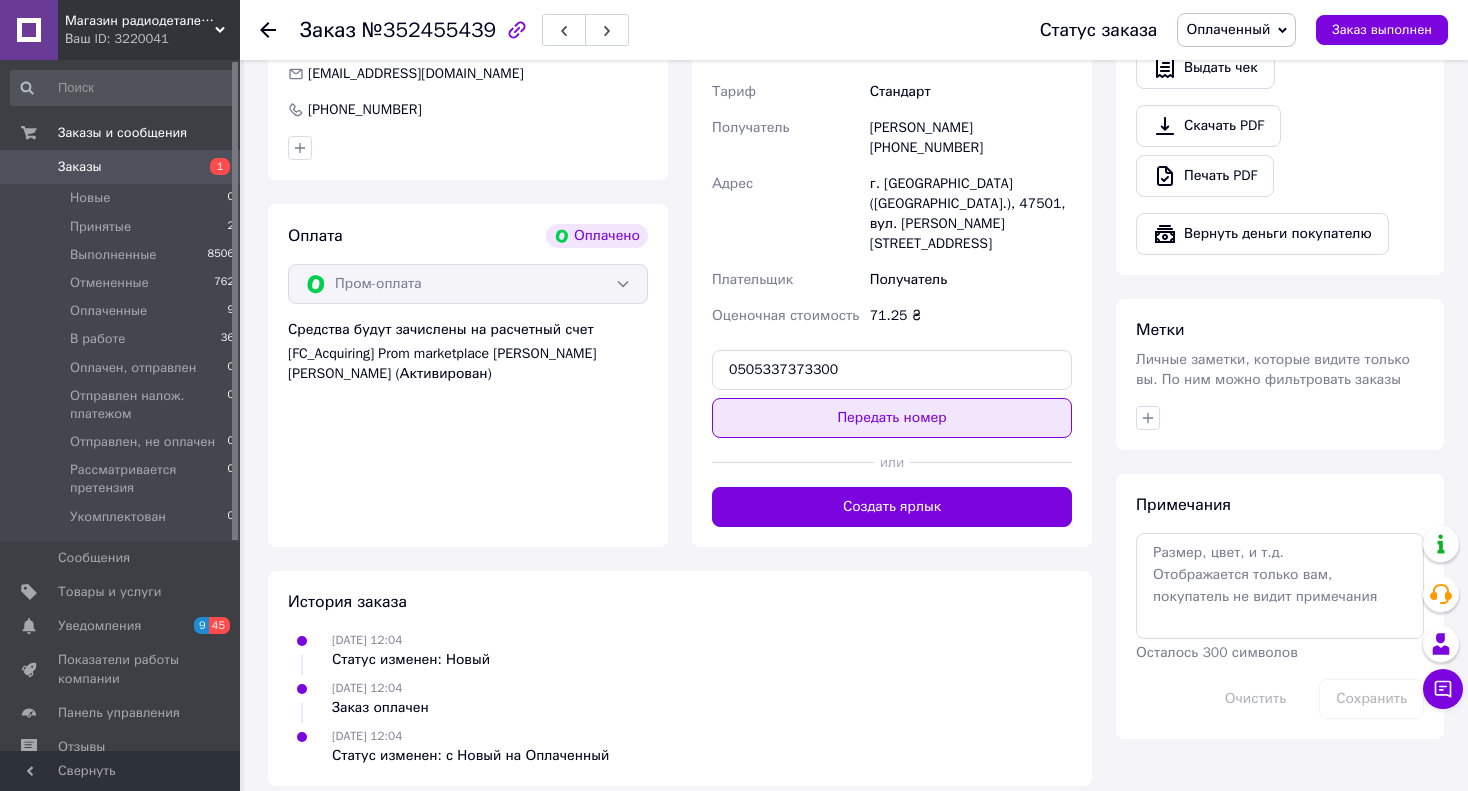 click on "Передать номер" at bounding box center (892, 418) 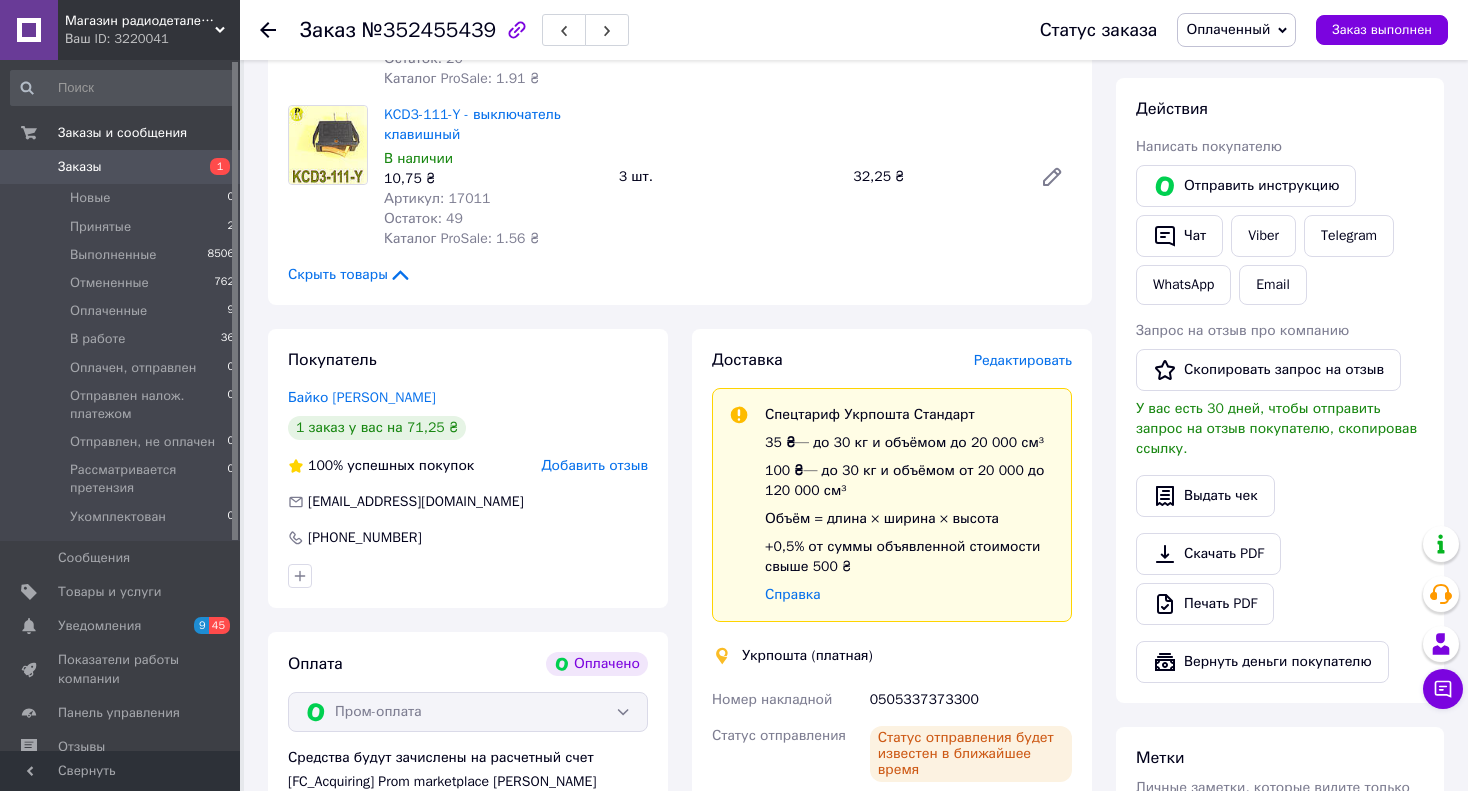 scroll, scrollTop: 0, scrollLeft: 0, axis: both 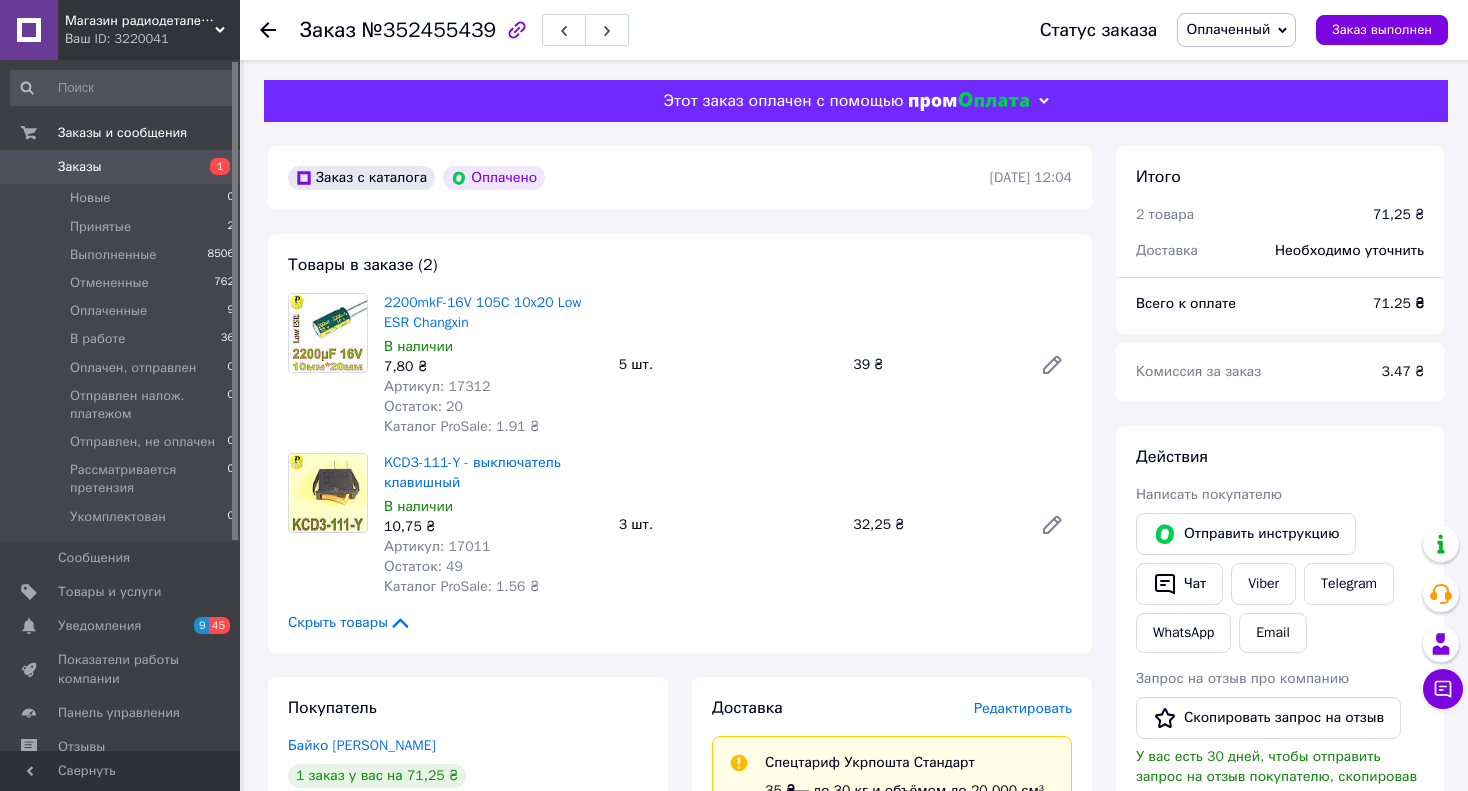 click on "Заказы" at bounding box center (80, 167) 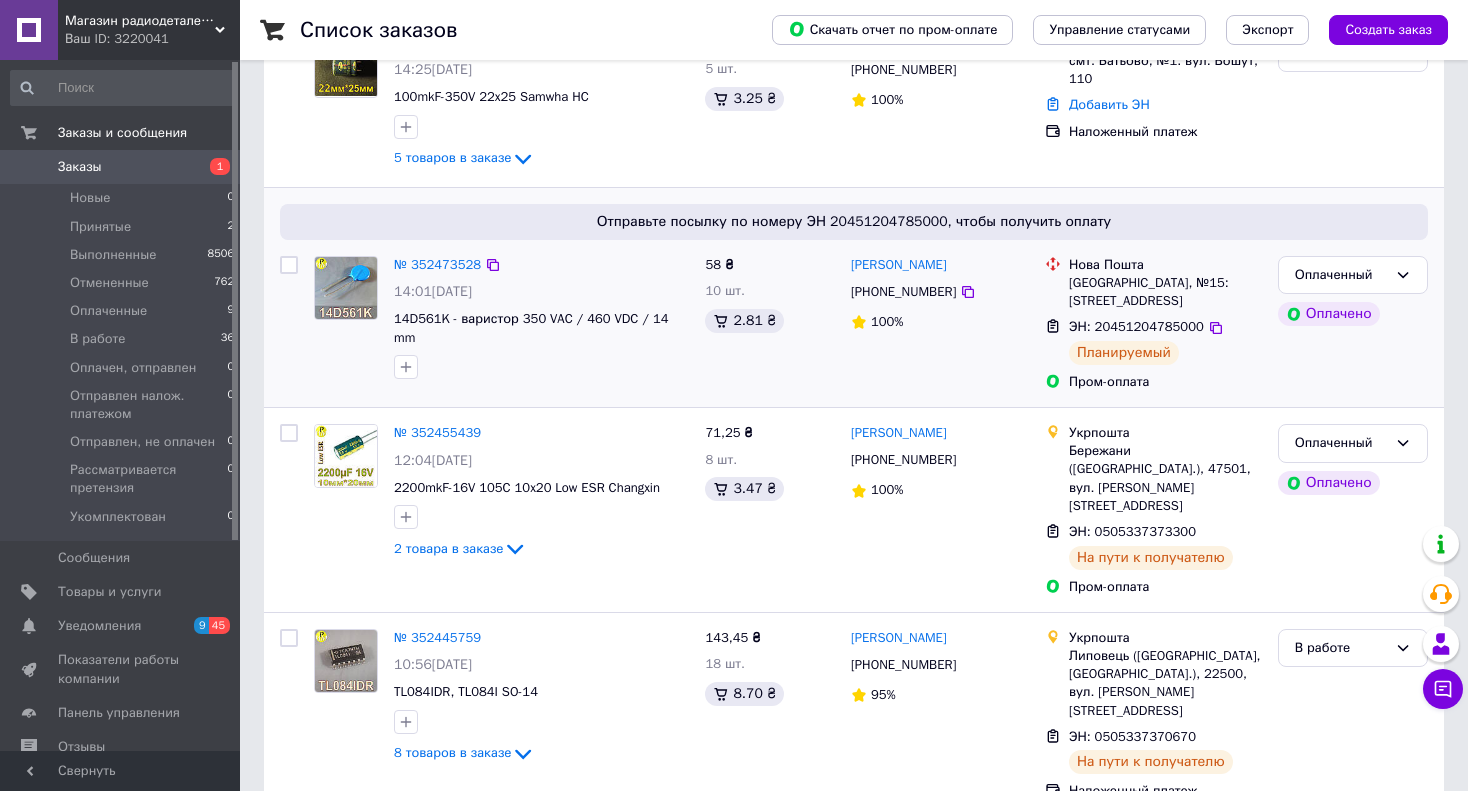 scroll, scrollTop: 0, scrollLeft: 0, axis: both 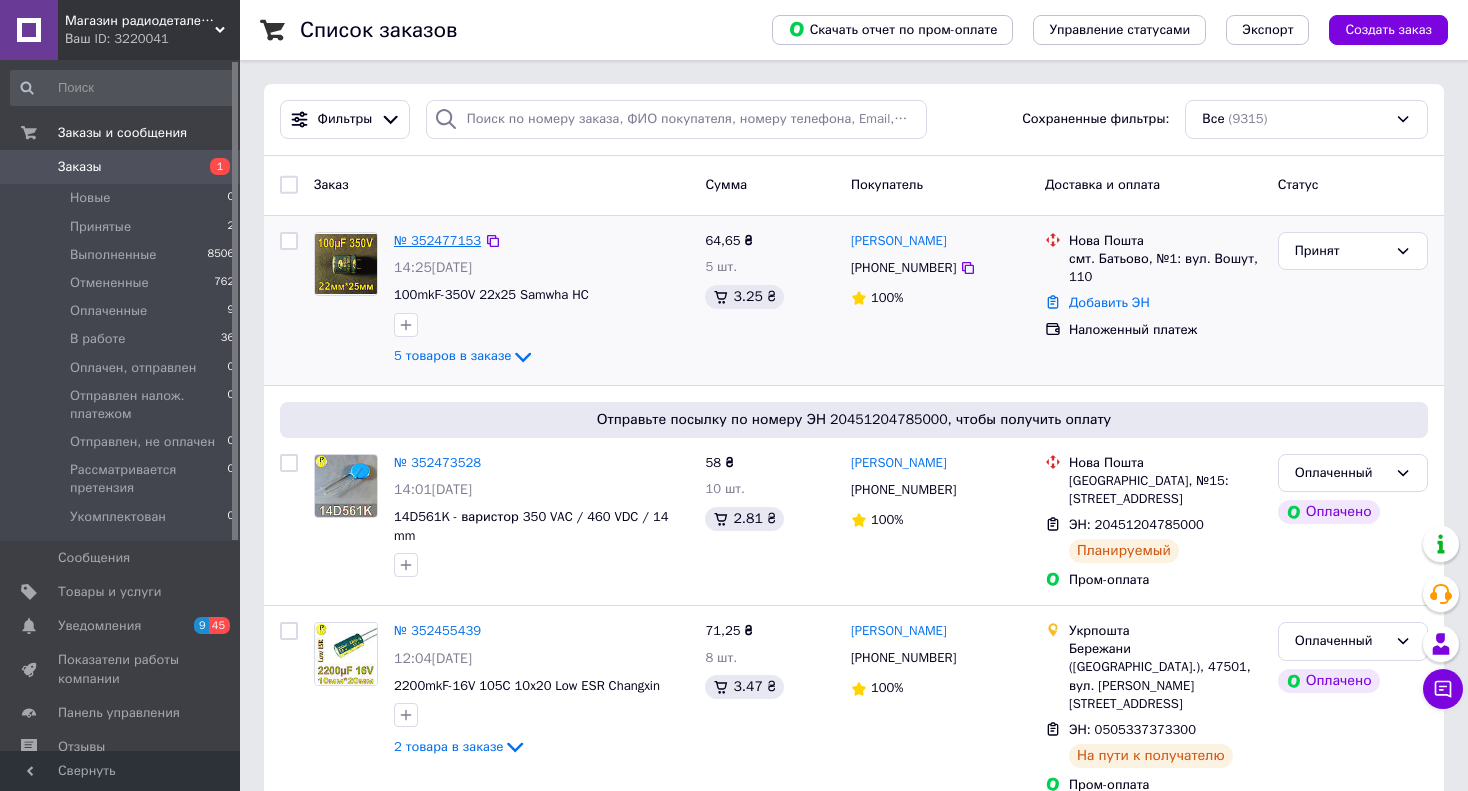 click on "№ 352477153" at bounding box center [437, 240] 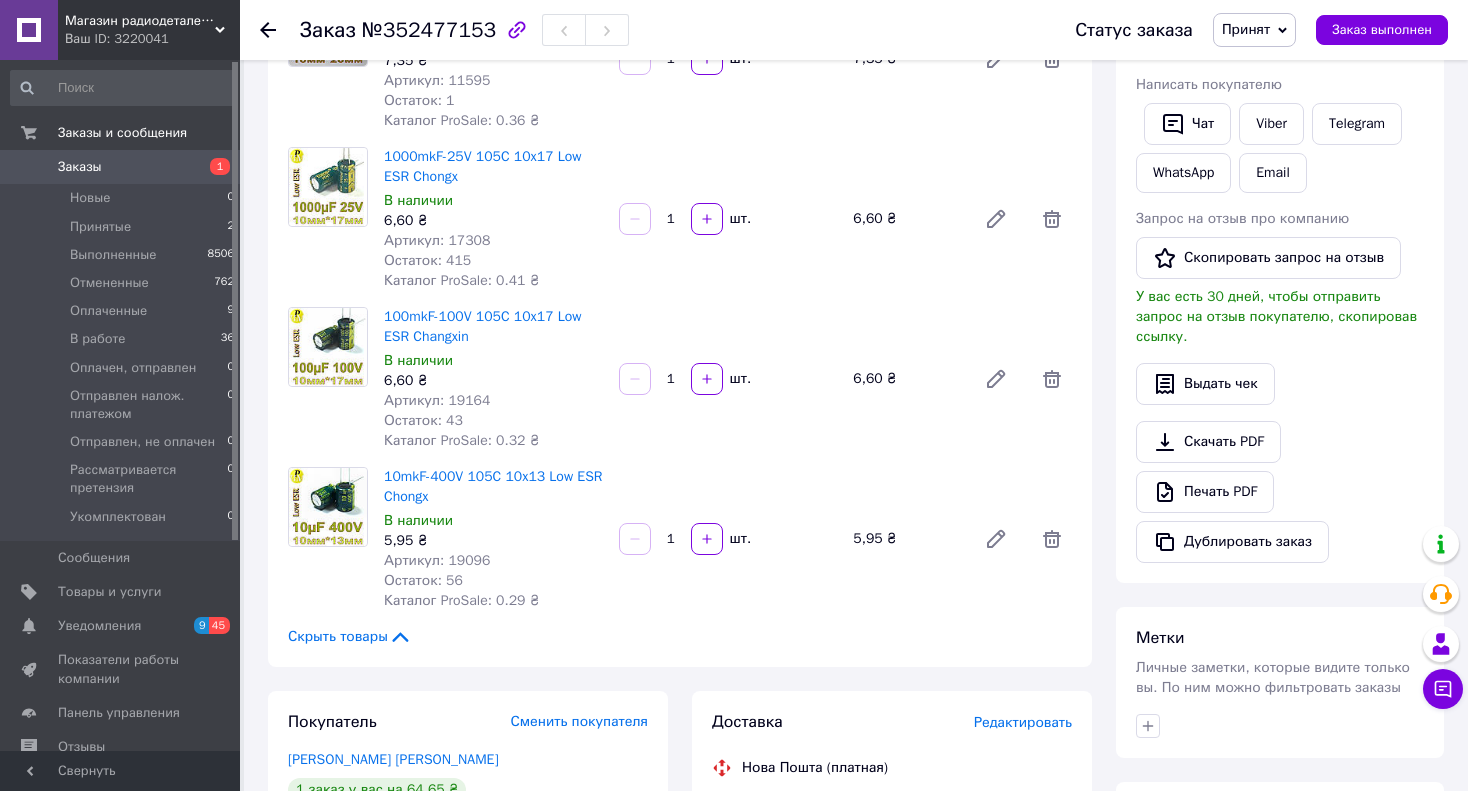 scroll, scrollTop: 0, scrollLeft: 0, axis: both 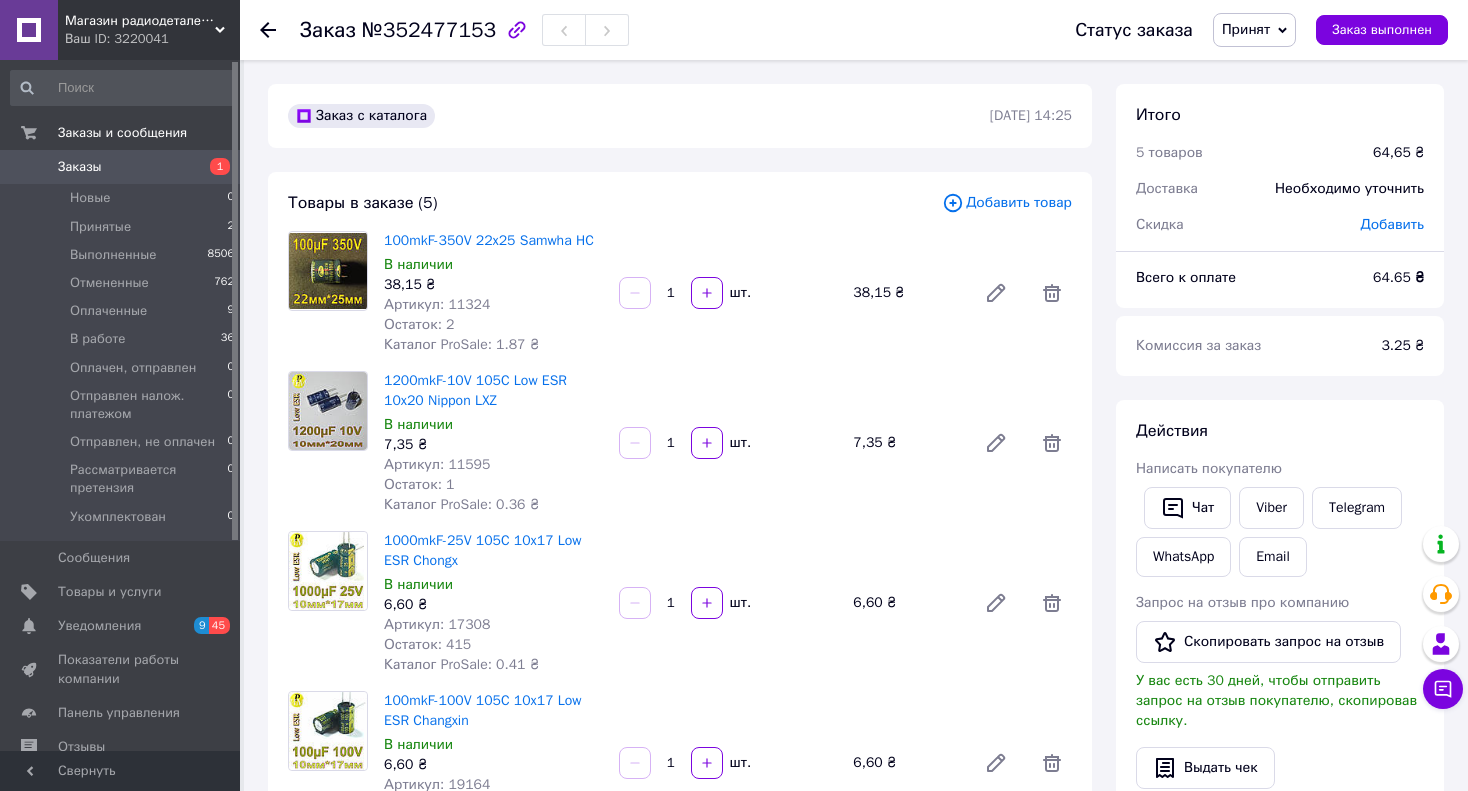click on "Артикул: 11324" at bounding box center (437, 304) 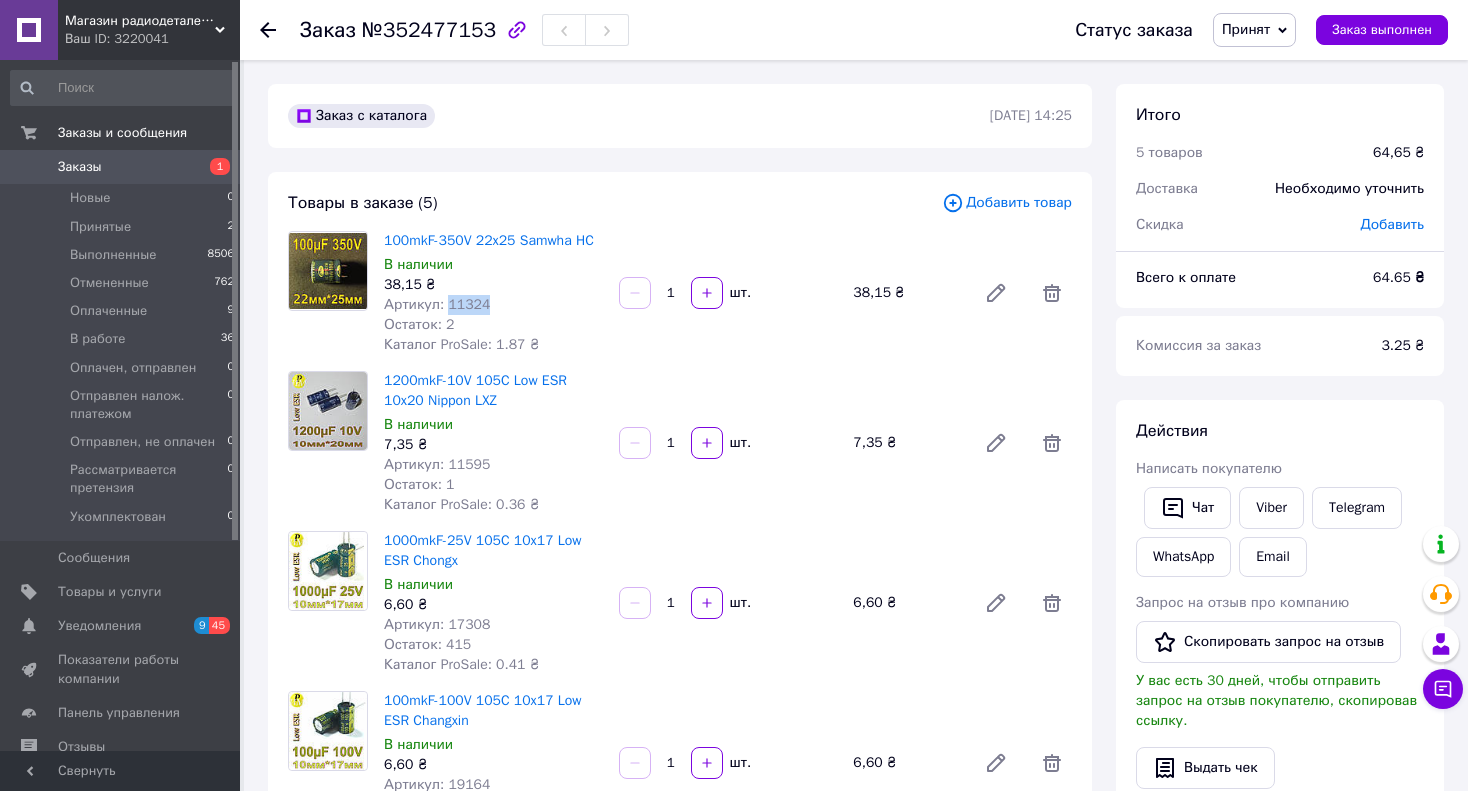 click on "Артикул: 11324" at bounding box center [437, 304] 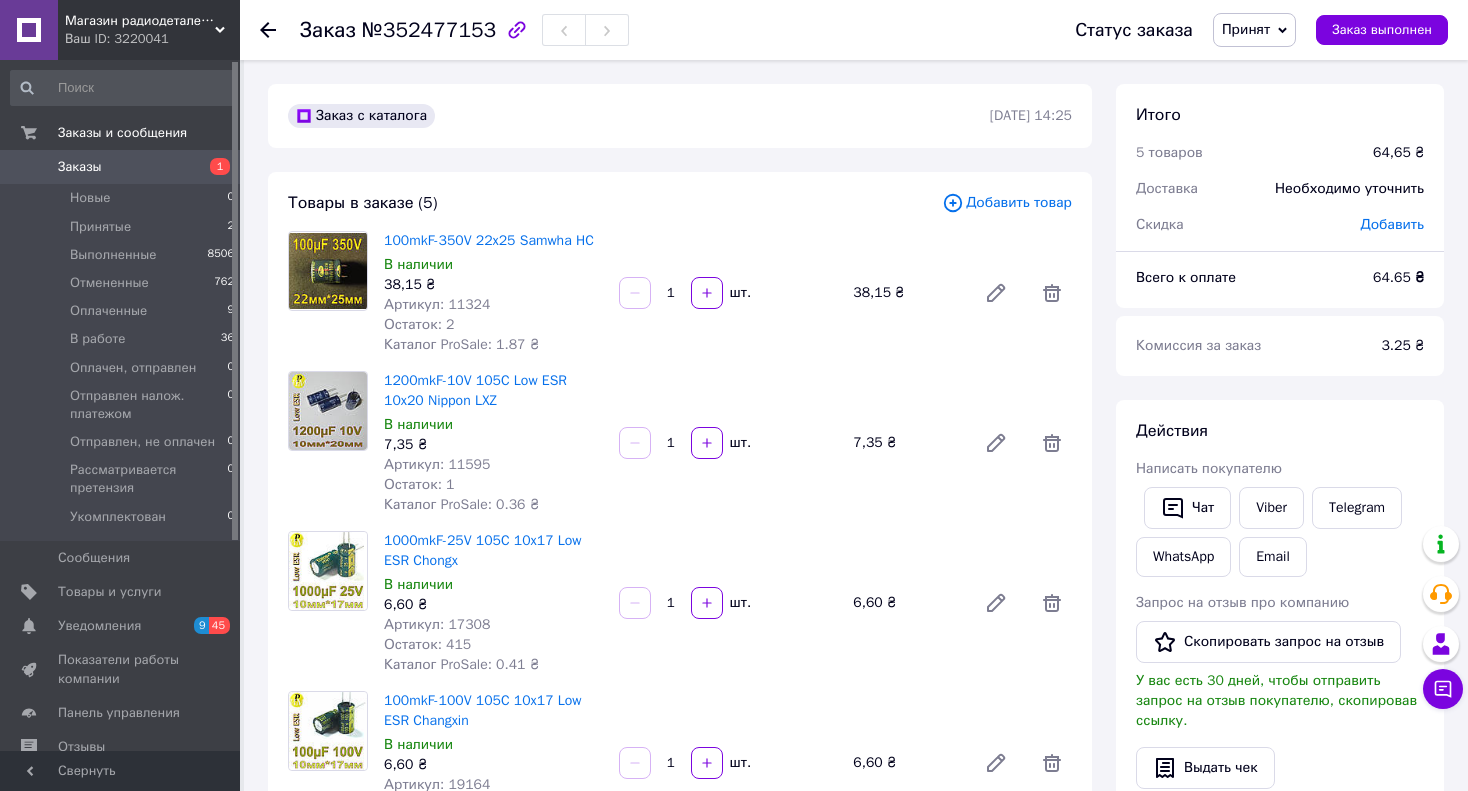 click on "Артикул: 11595" at bounding box center (437, 464) 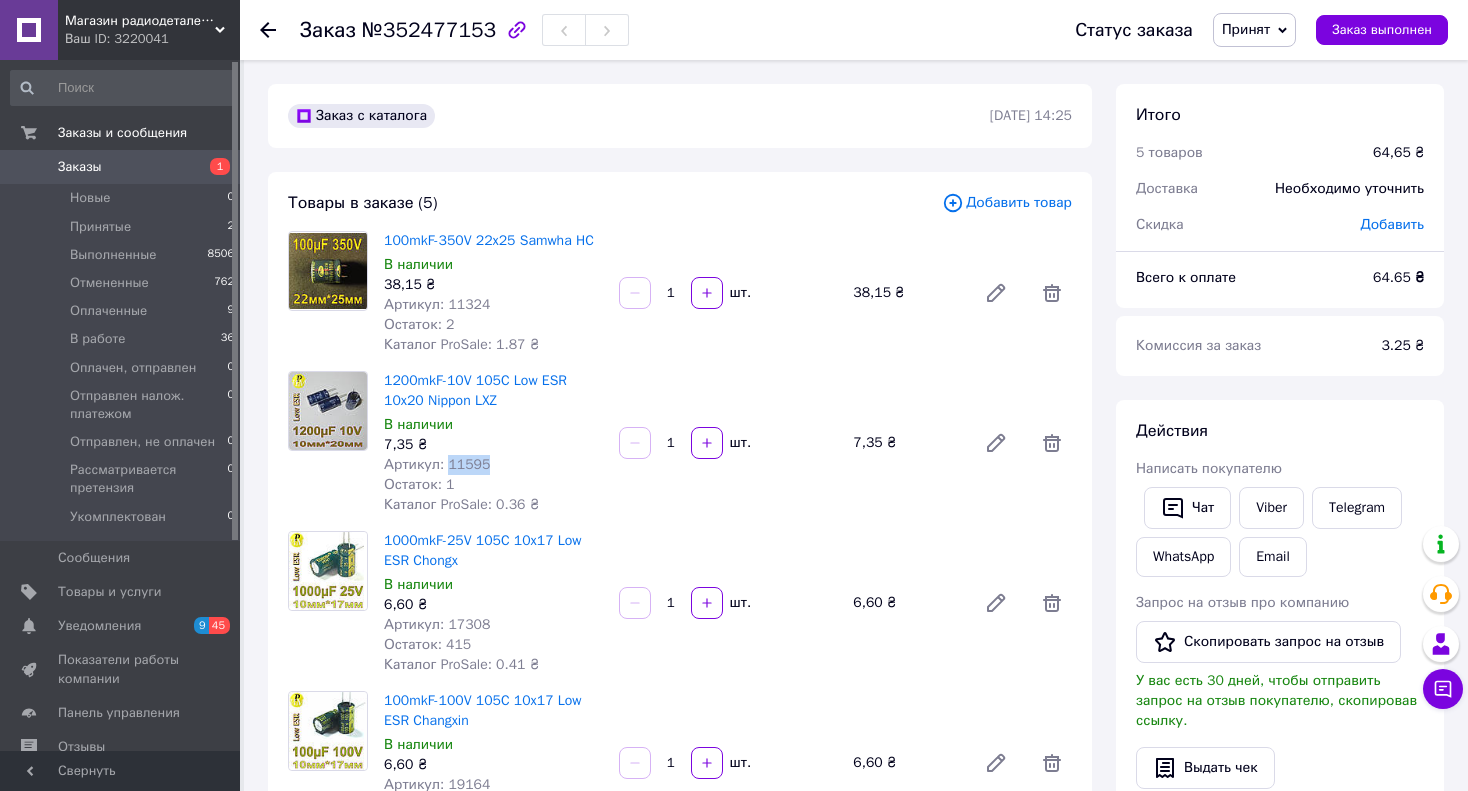 click on "Артикул: 11595" at bounding box center (437, 464) 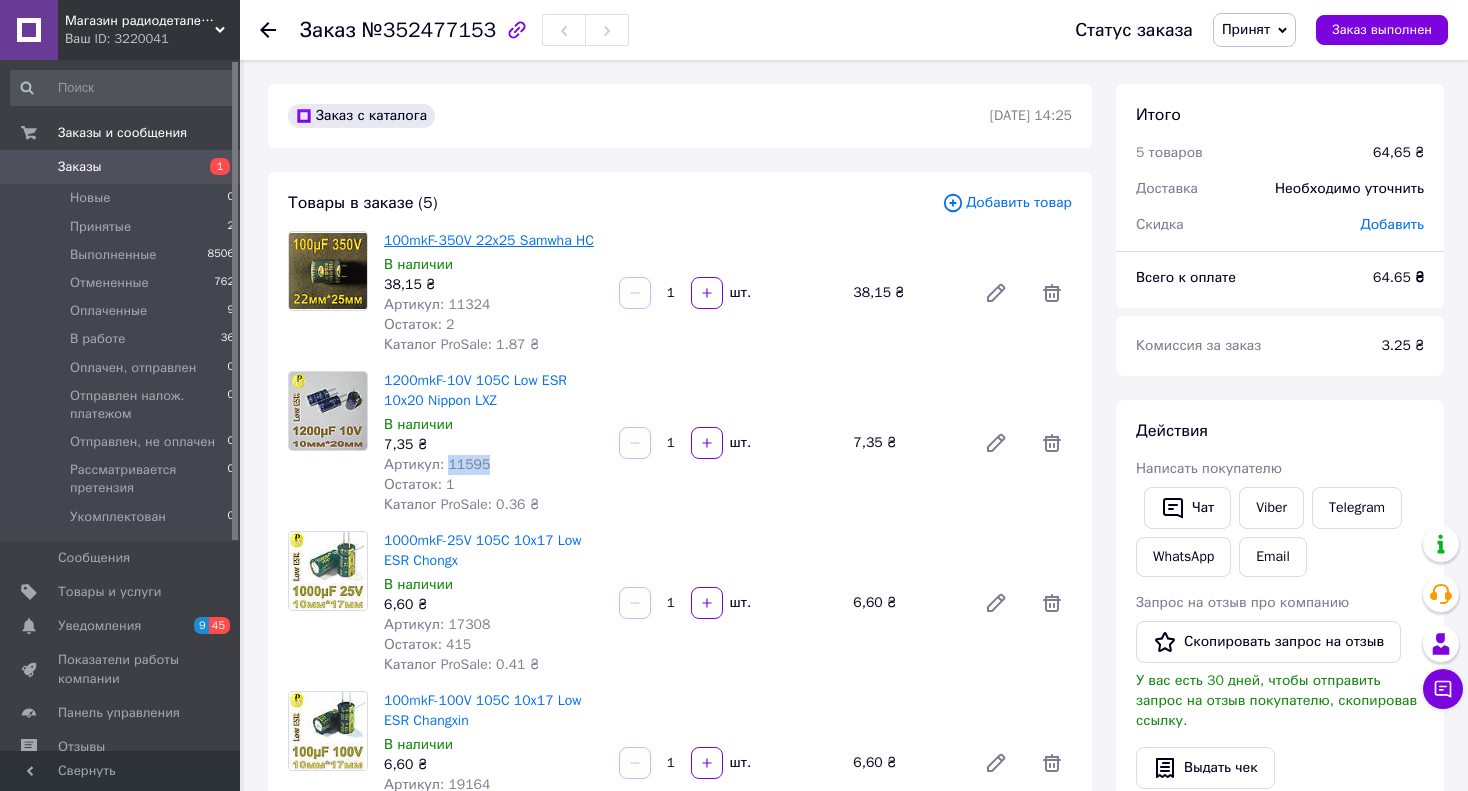 scroll, scrollTop: 200, scrollLeft: 0, axis: vertical 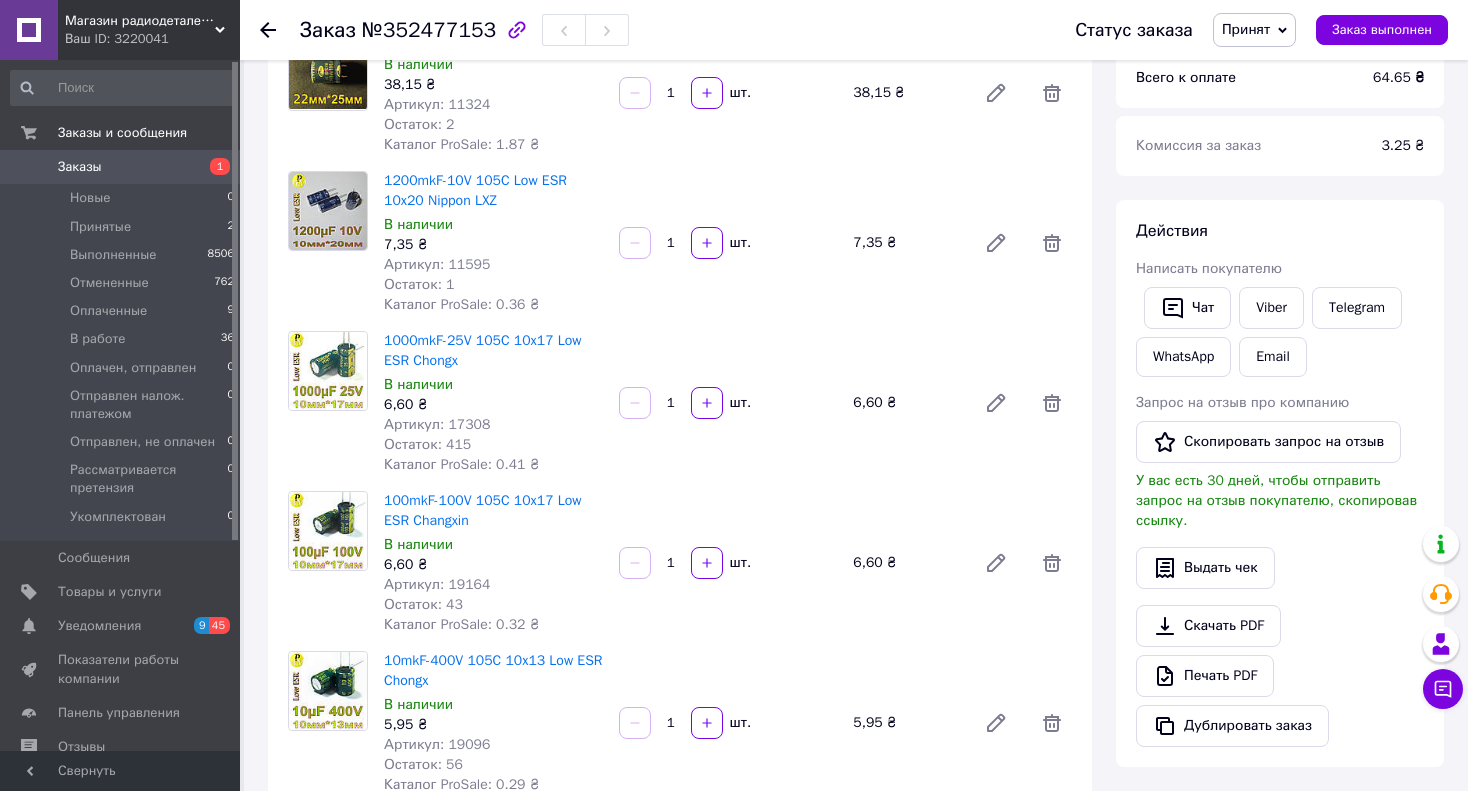 click on "Артикул: 17308" at bounding box center (437, 424) 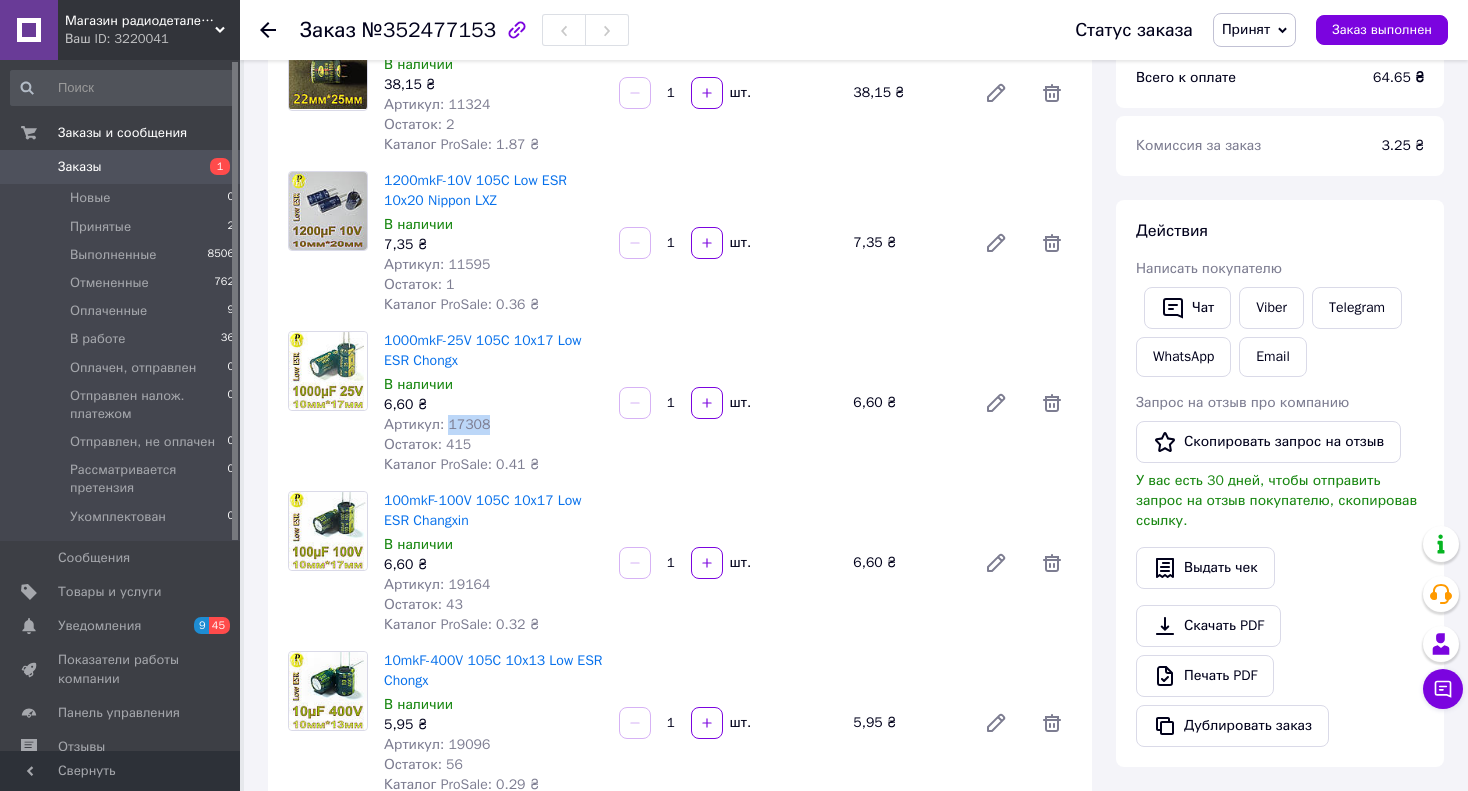 click on "Артикул: 17308" at bounding box center [437, 424] 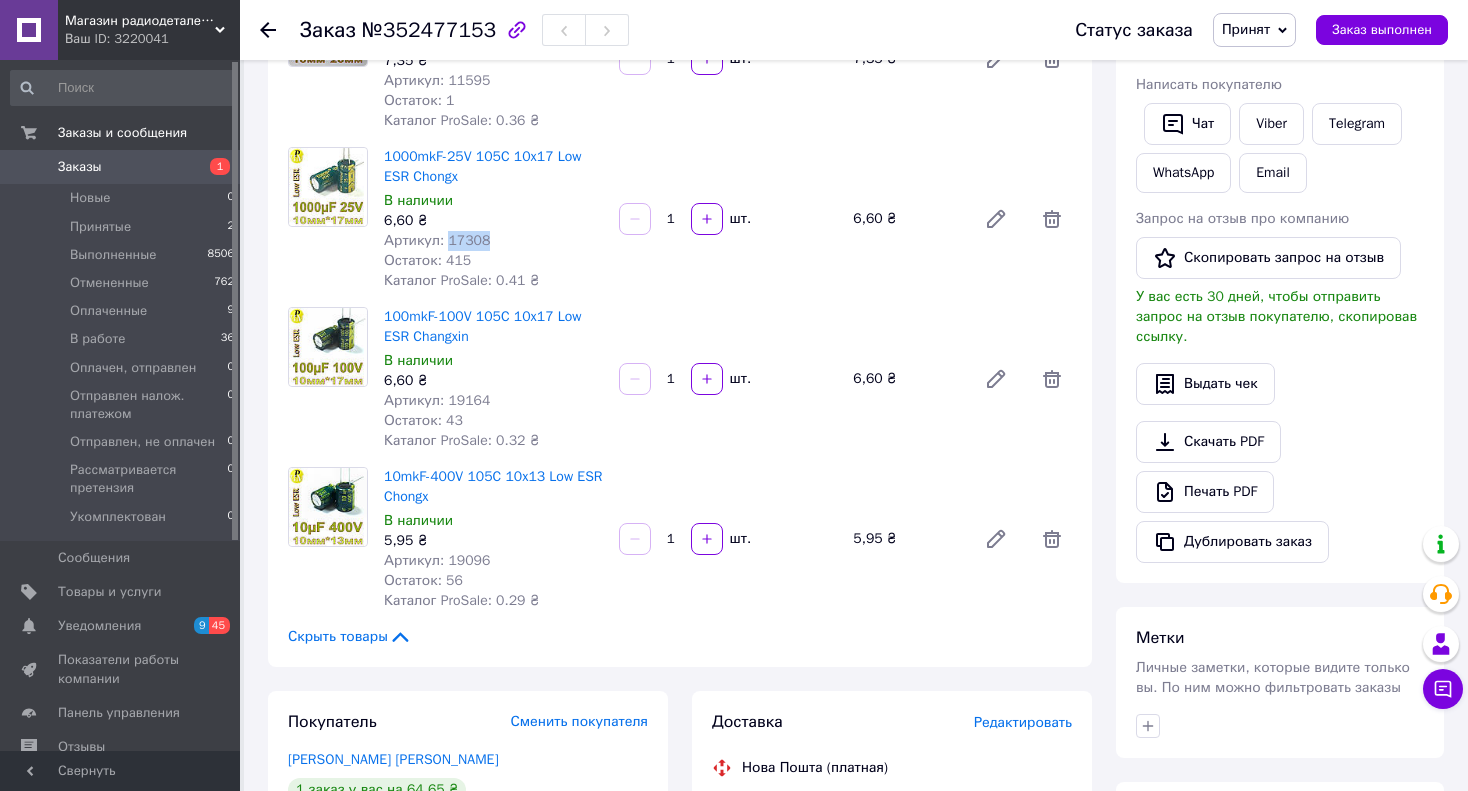 scroll, scrollTop: 400, scrollLeft: 0, axis: vertical 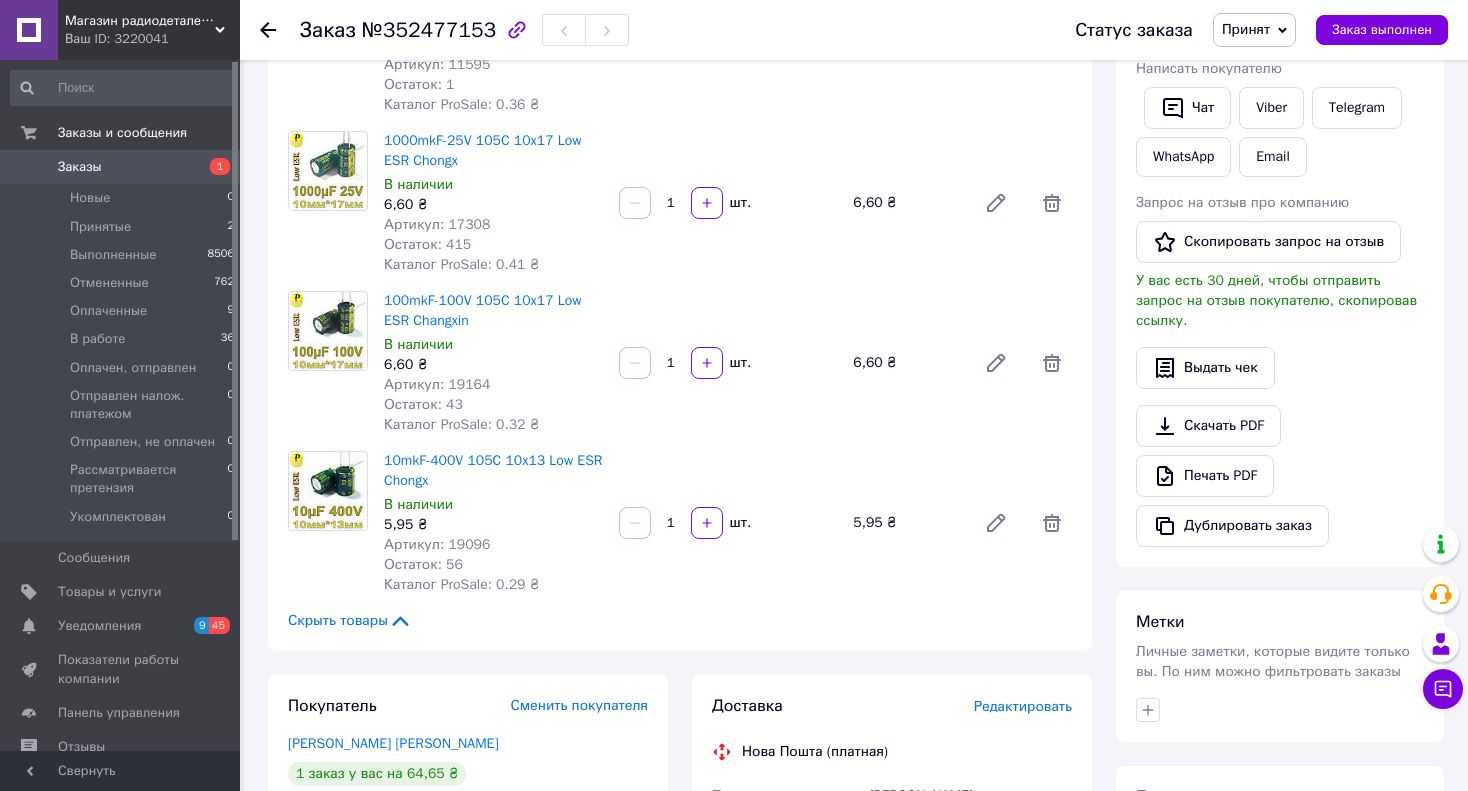 click on "Артикул: 19164" at bounding box center (437, 384) 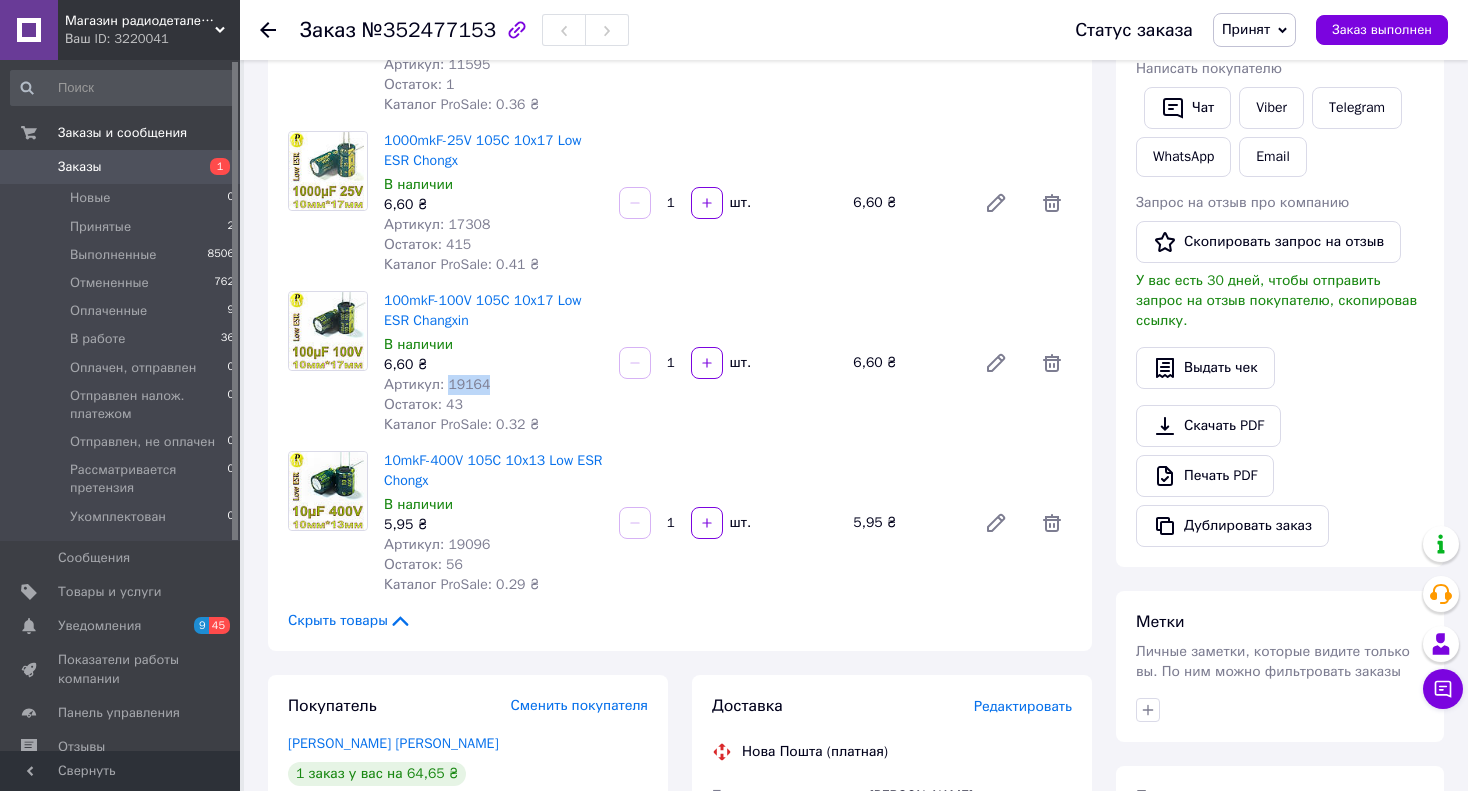 click on "Артикул: 19164" at bounding box center (437, 384) 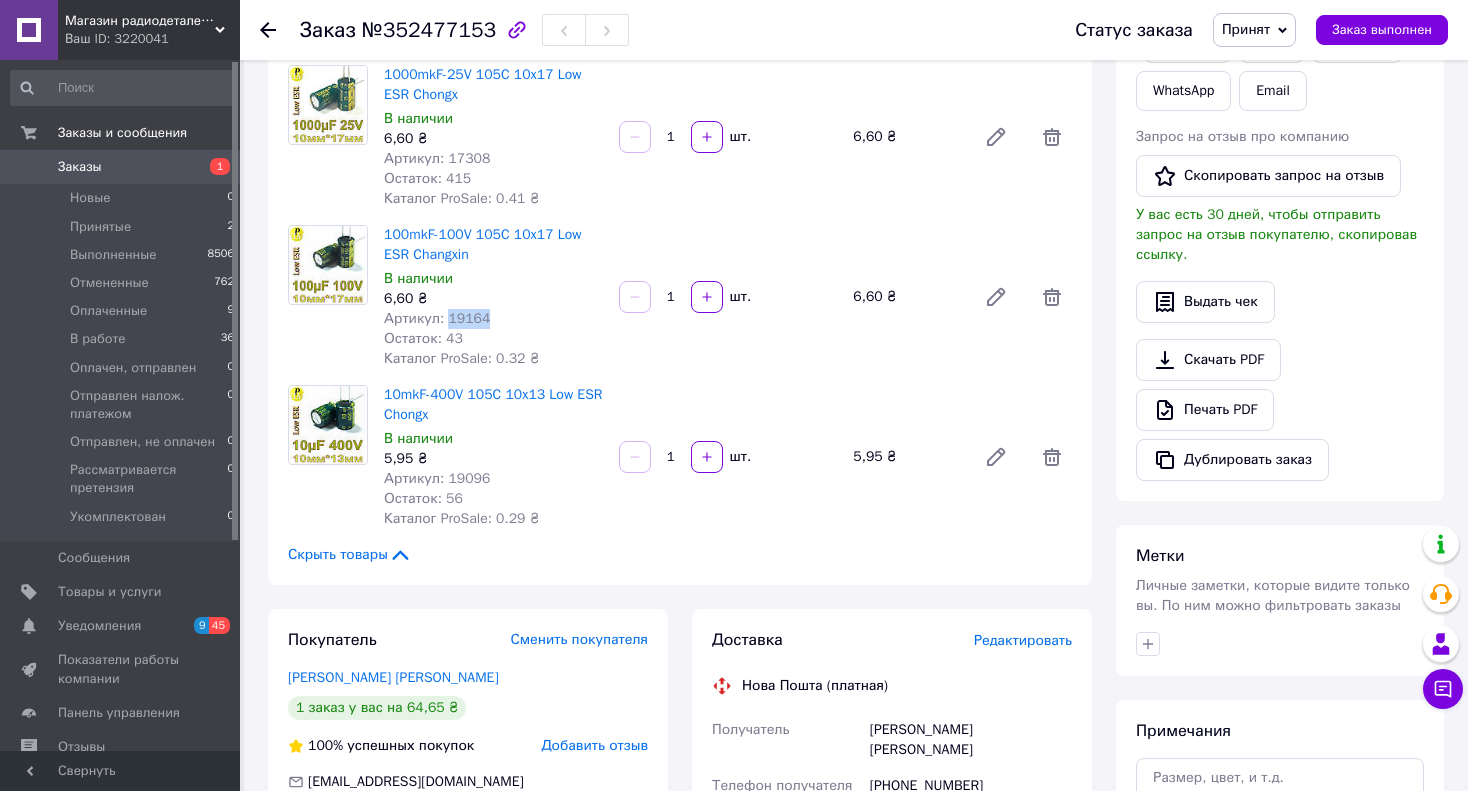 scroll, scrollTop: 500, scrollLeft: 0, axis: vertical 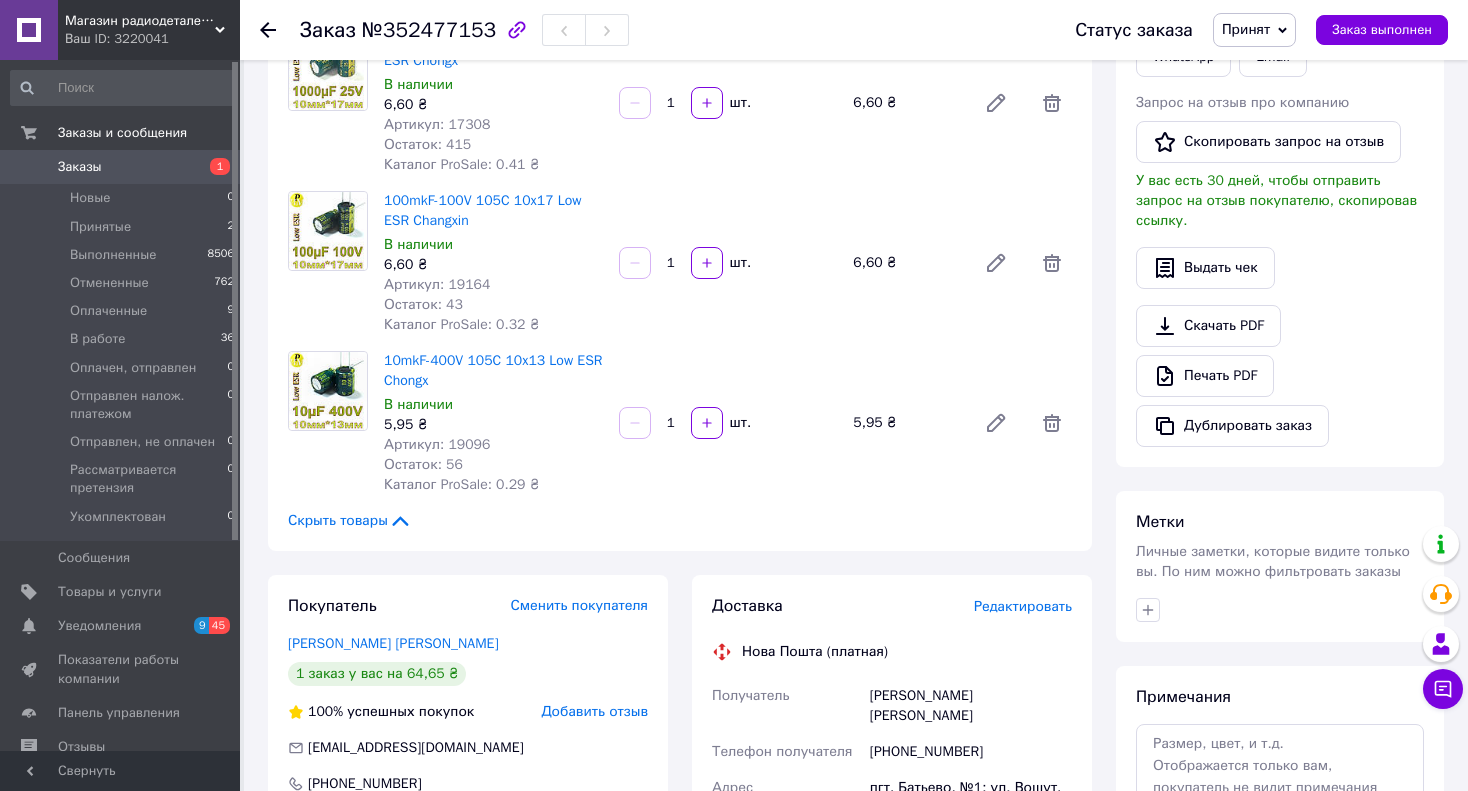 click on "Артикул: 19096" at bounding box center [437, 444] 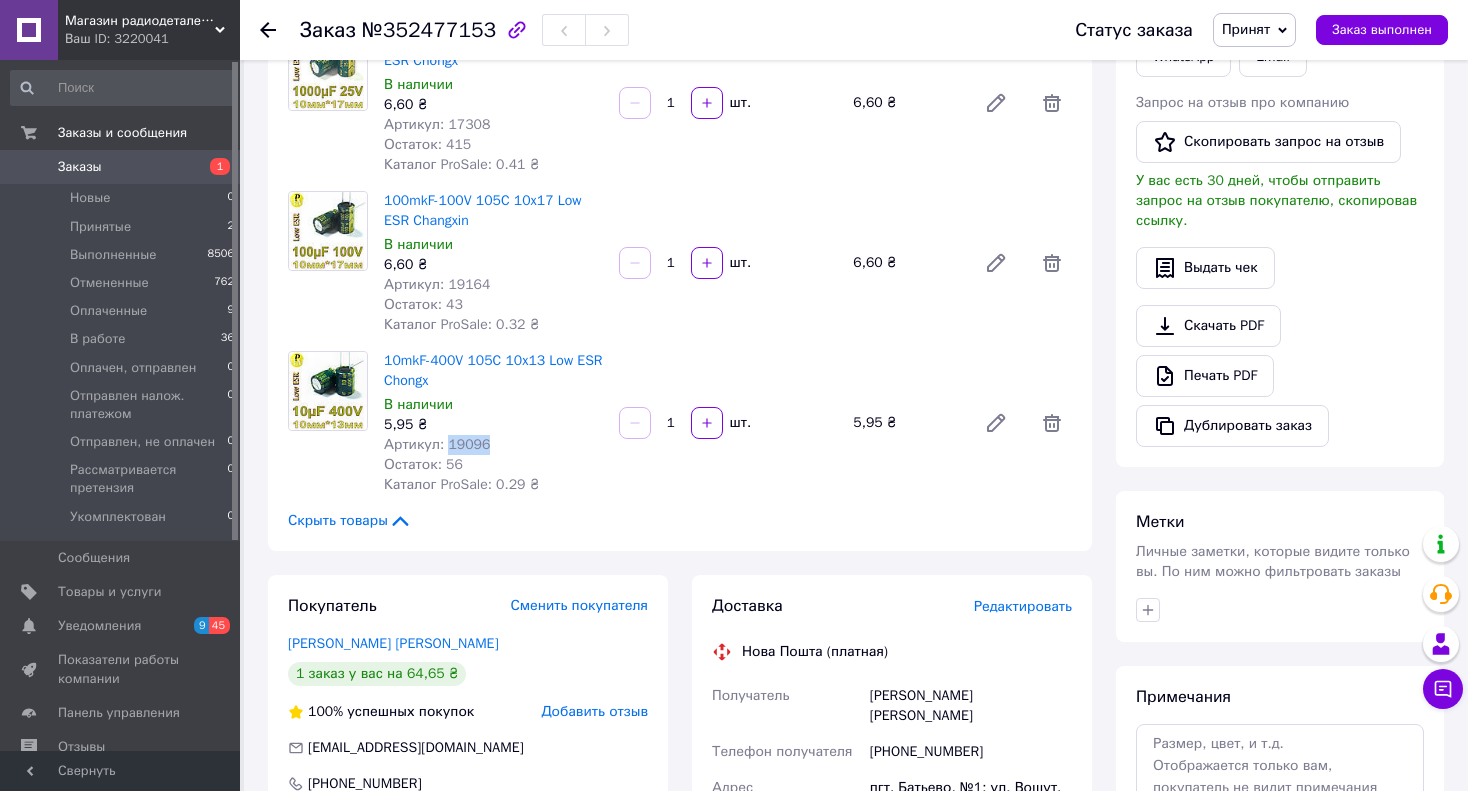 click on "Артикул: 19096" at bounding box center (437, 444) 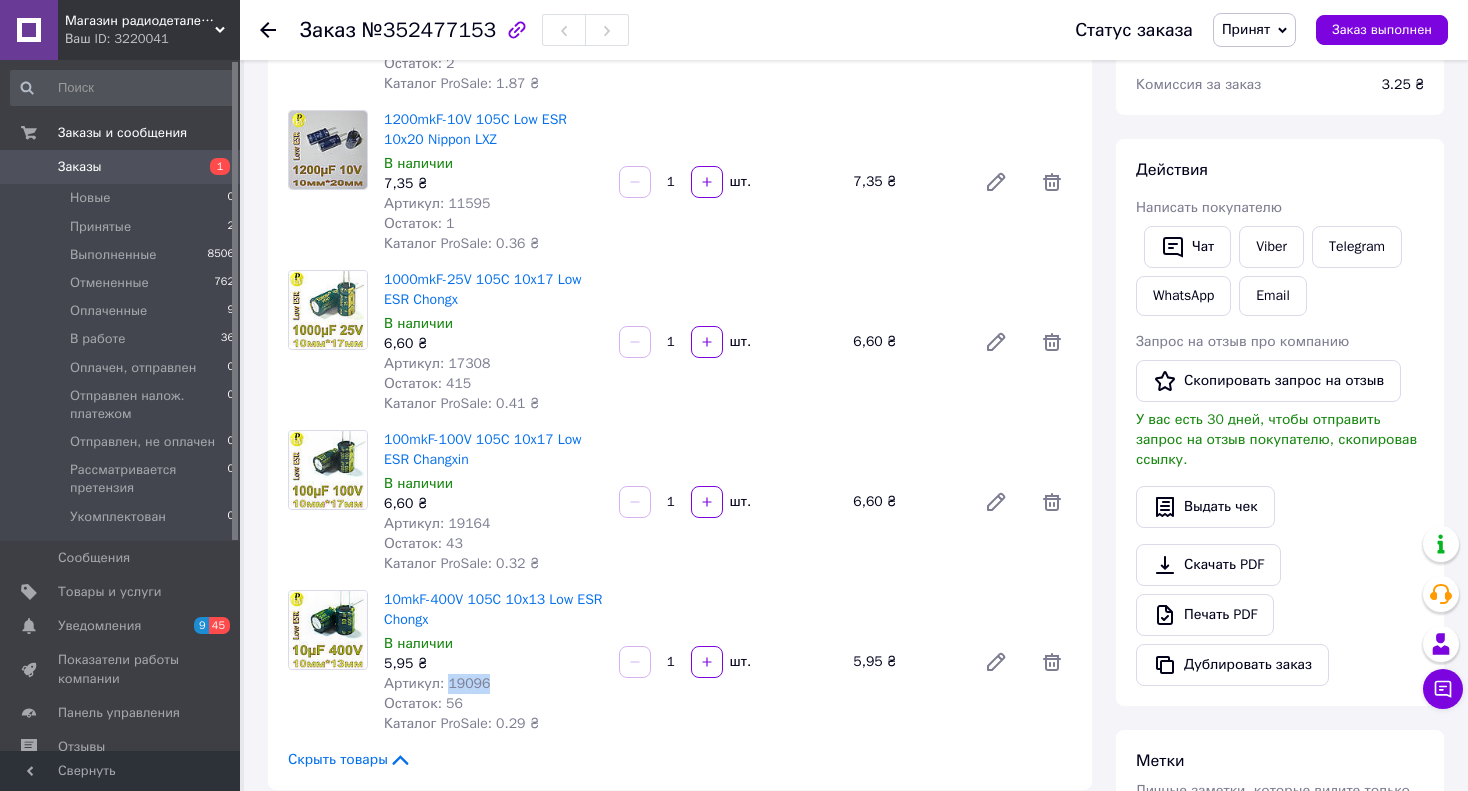 scroll, scrollTop: 0, scrollLeft: 0, axis: both 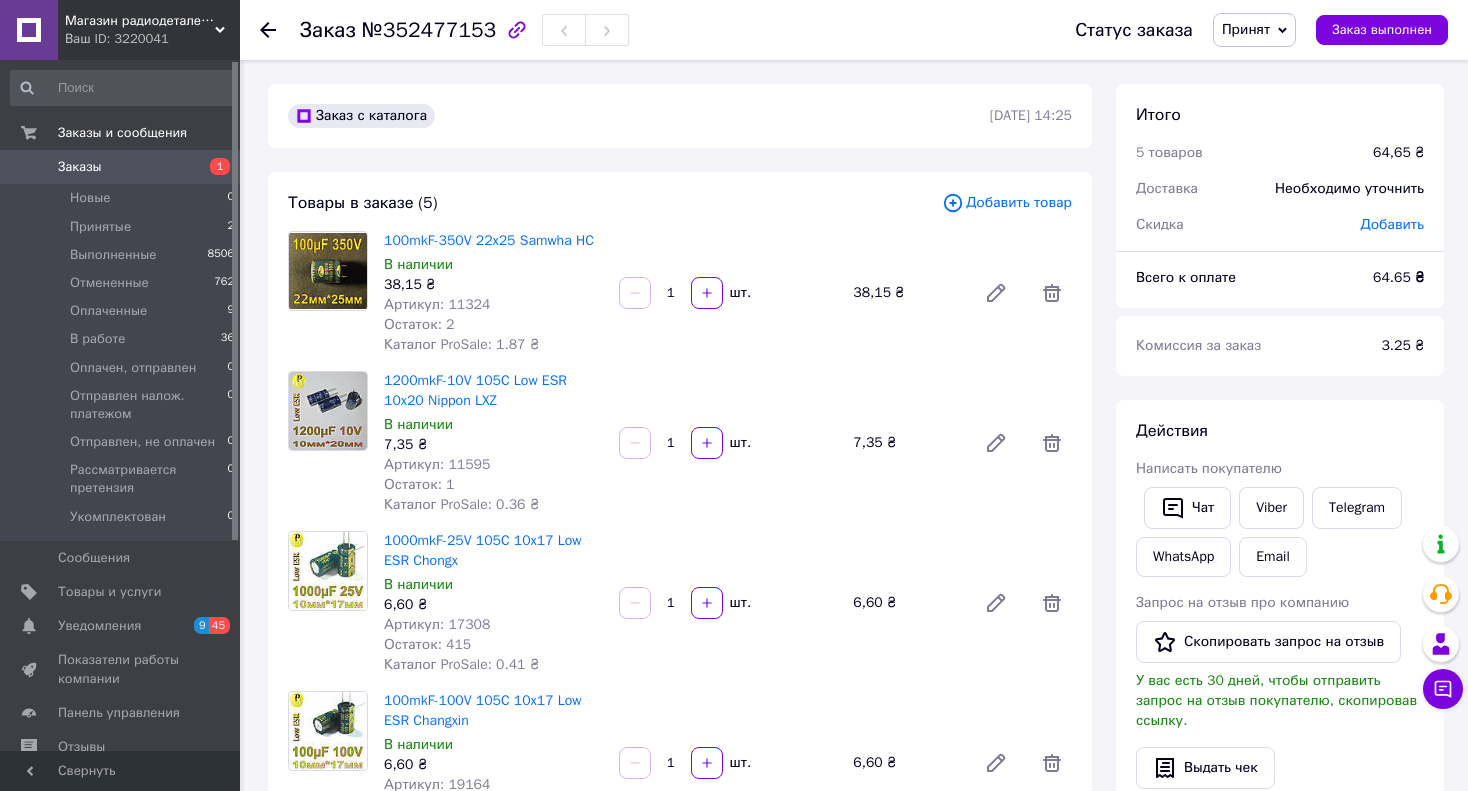click on "№352477153" at bounding box center (429, 30) 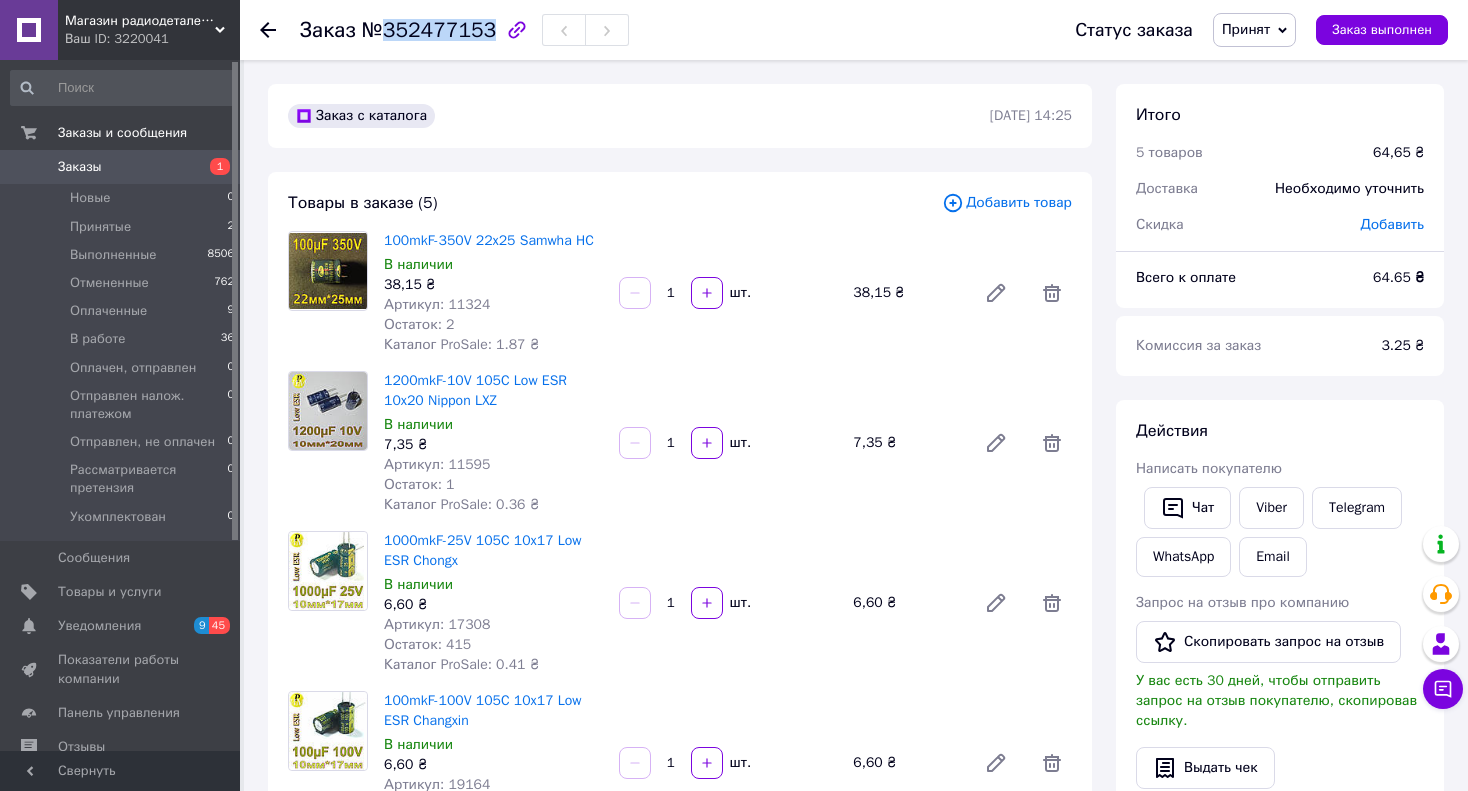click on "№352477153" at bounding box center [429, 30] 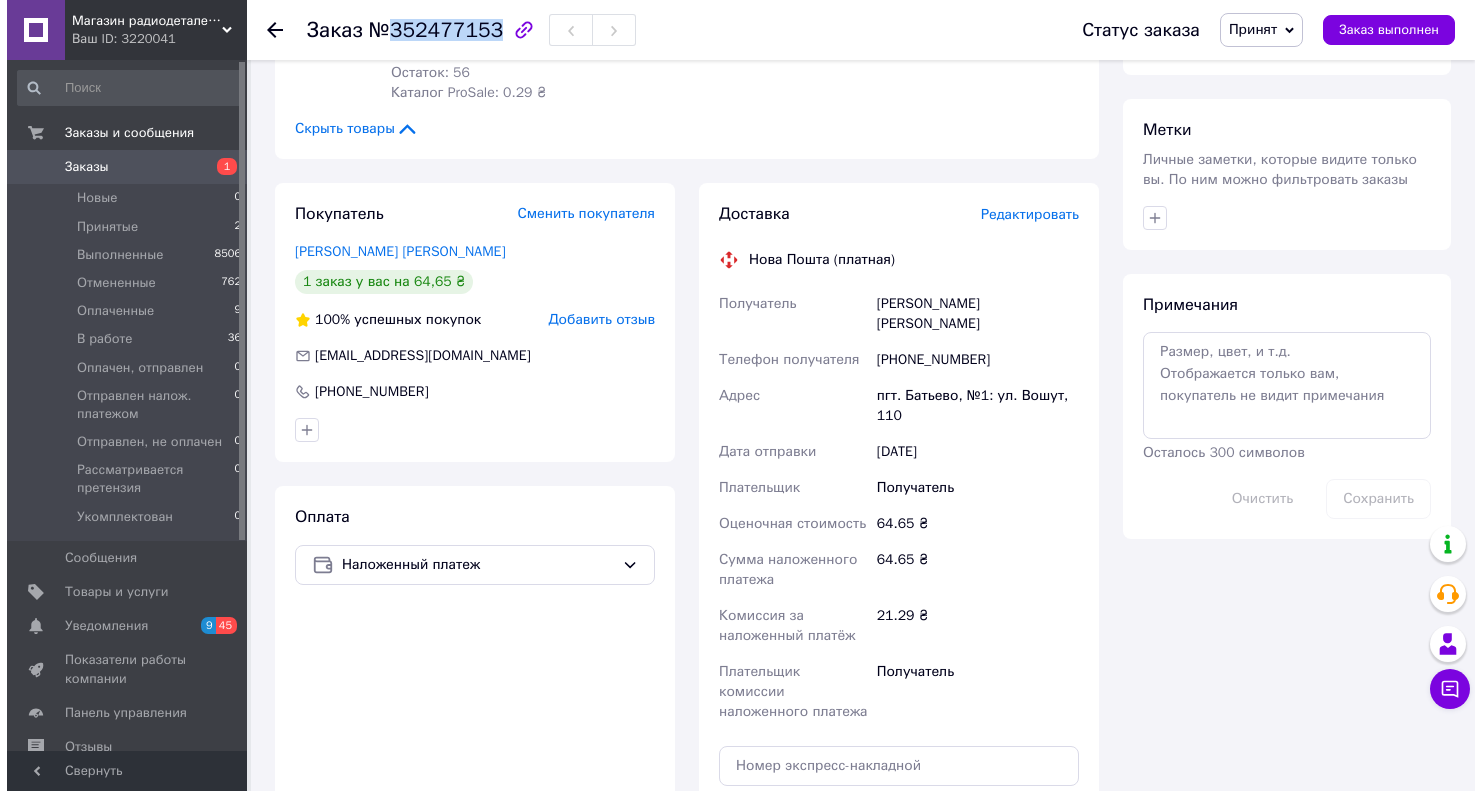 scroll, scrollTop: 900, scrollLeft: 0, axis: vertical 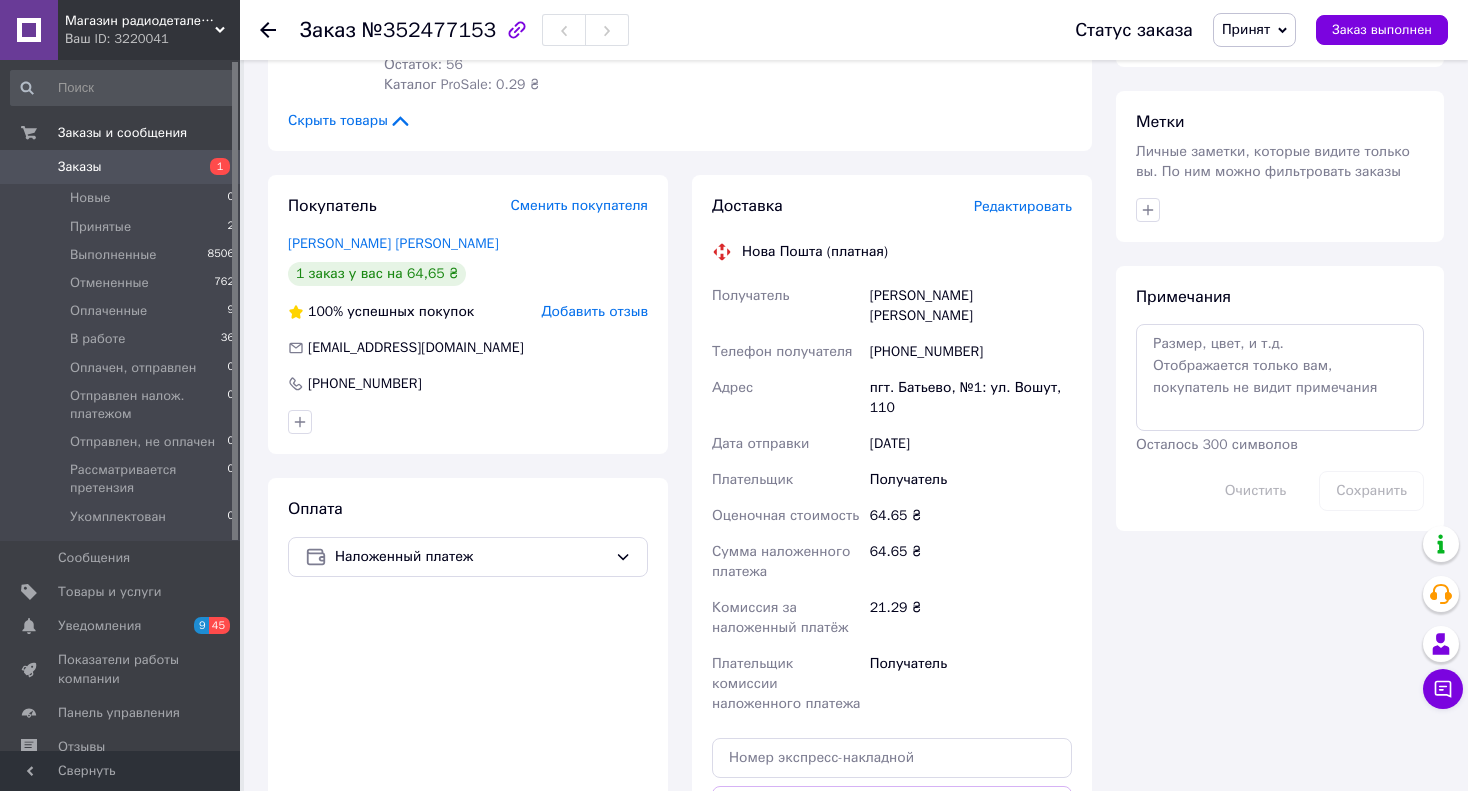 click on "Редактировать" at bounding box center [1023, 206] 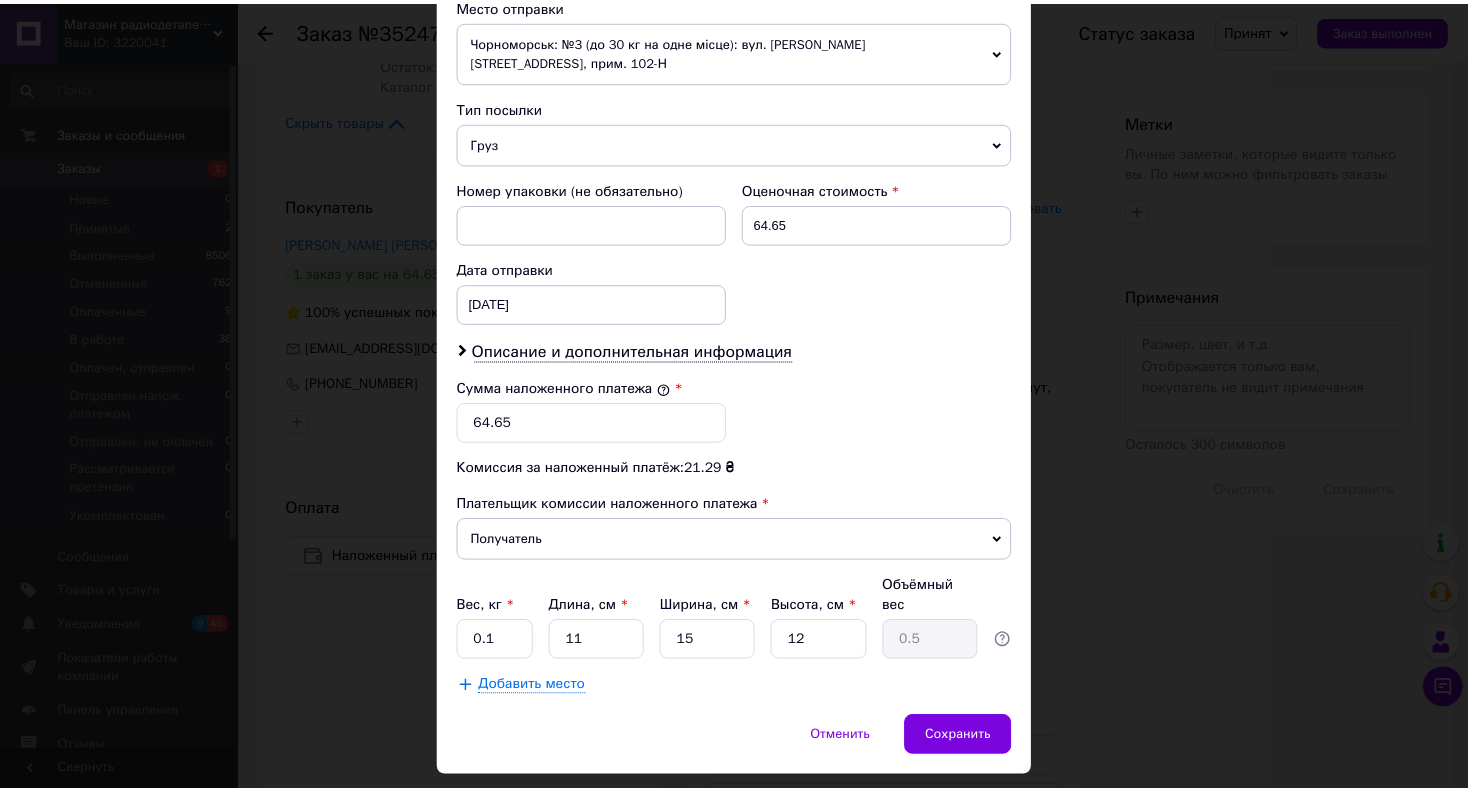 scroll, scrollTop: 728, scrollLeft: 0, axis: vertical 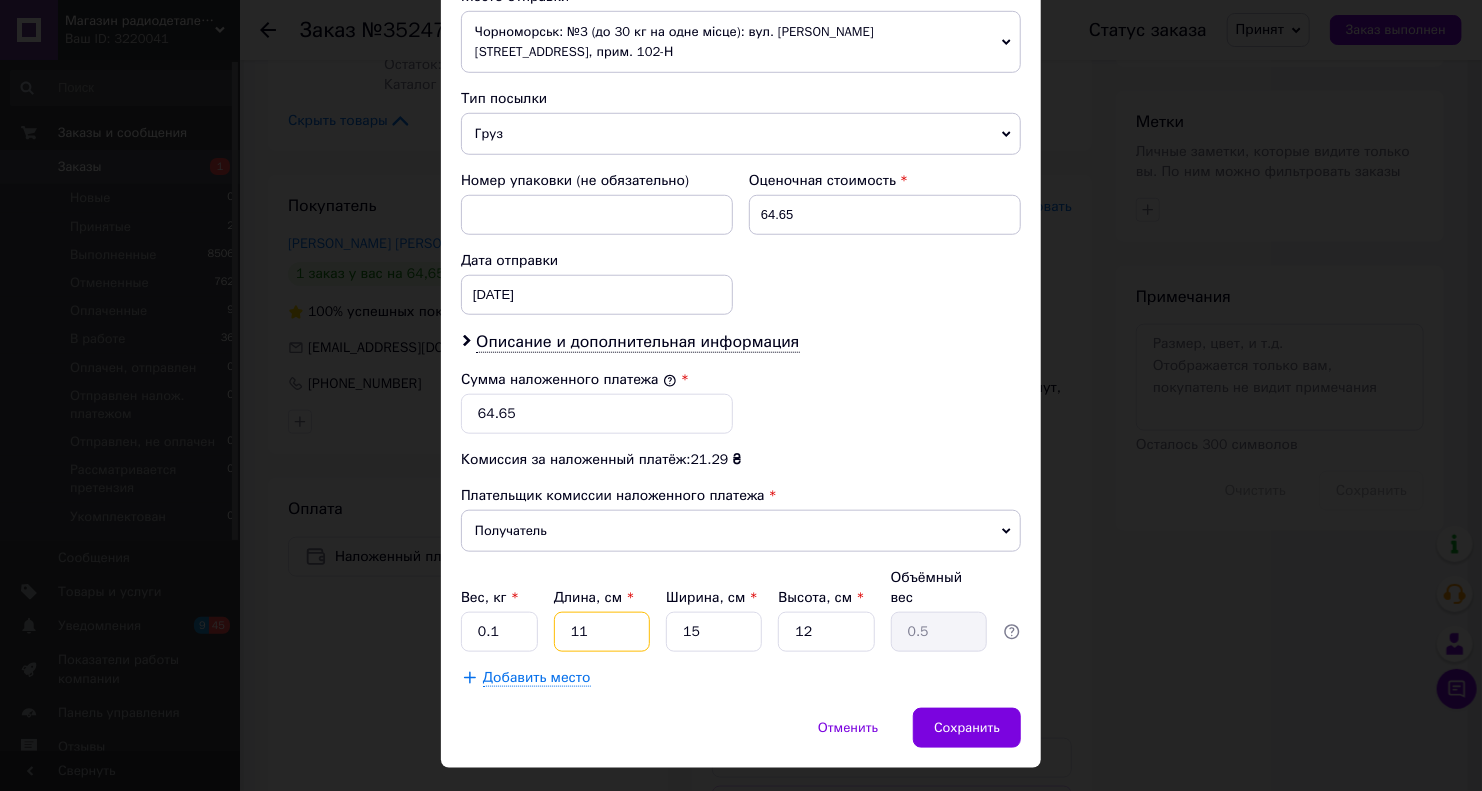 drag, startPoint x: 602, startPoint y: 588, endPoint x: 560, endPoint y: 587, distance: 42.0119 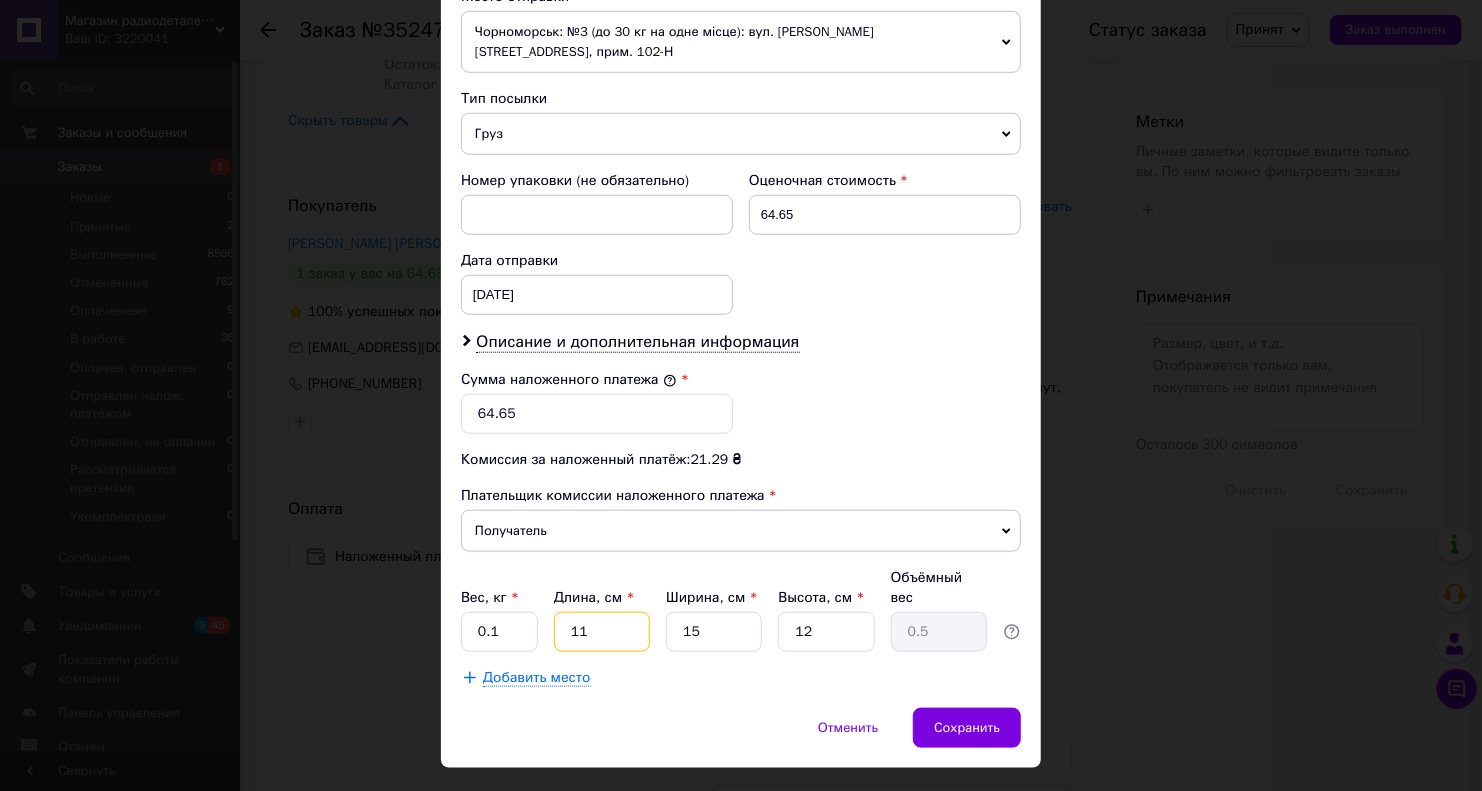 type on "2" 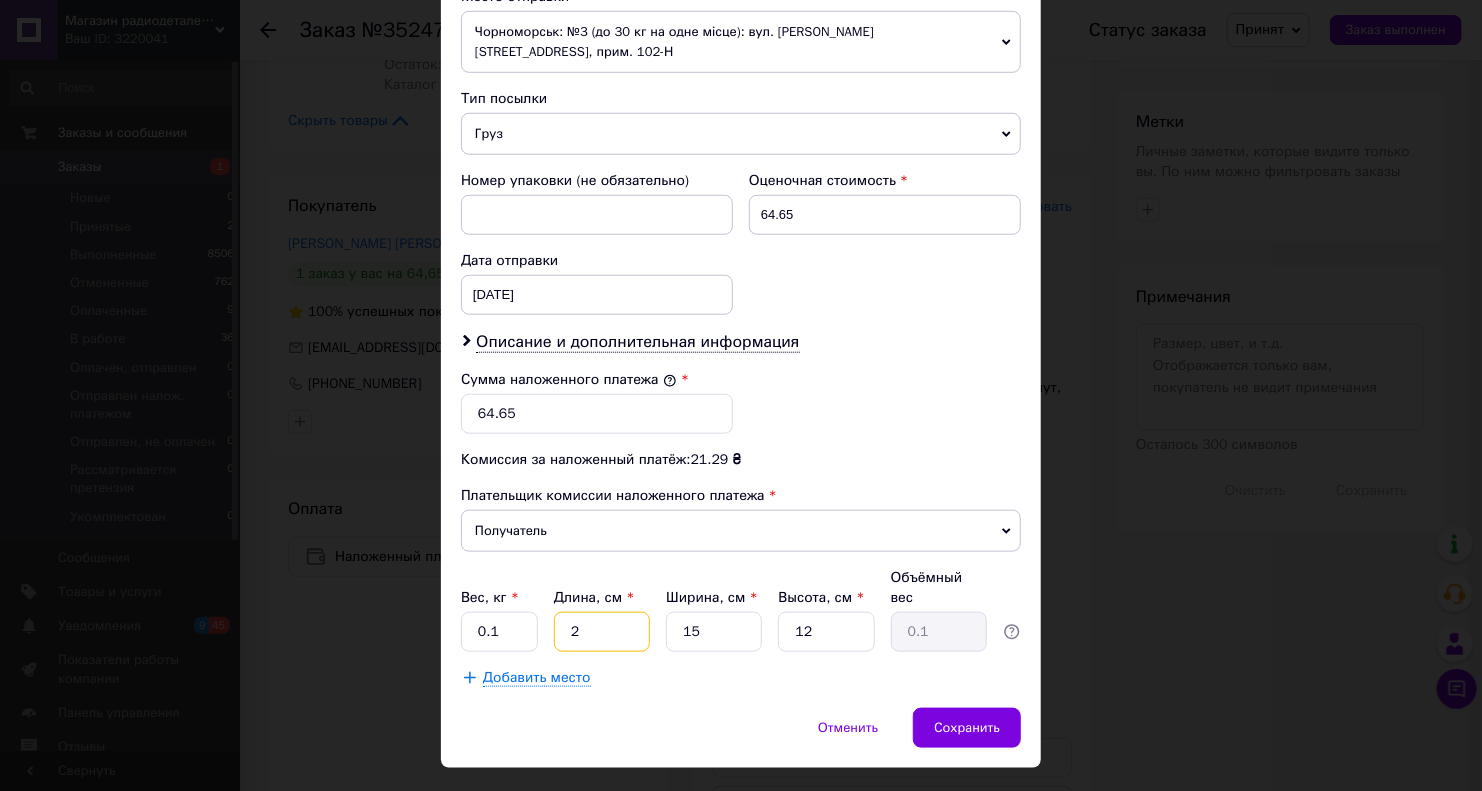 type on "20" 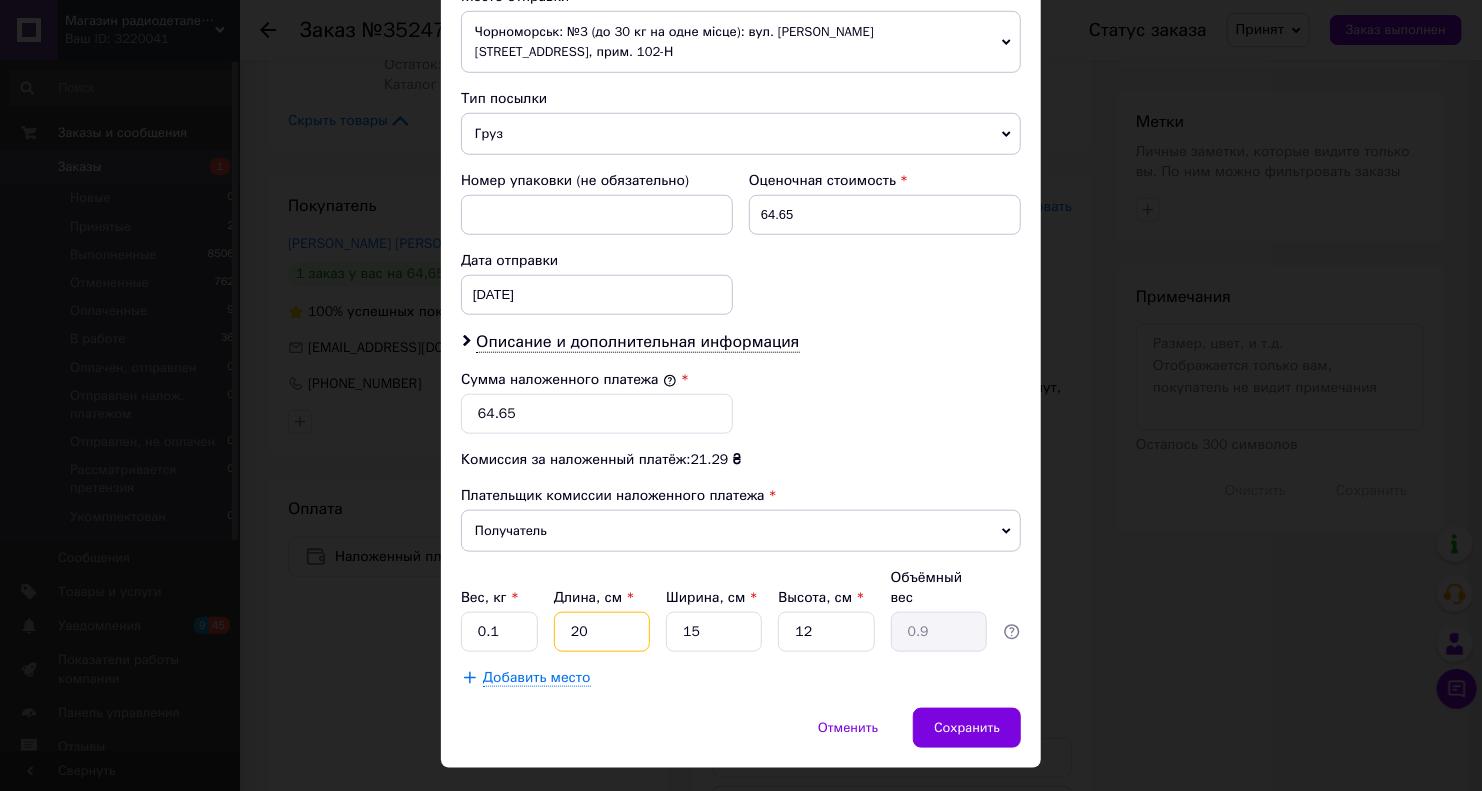 type on "20" 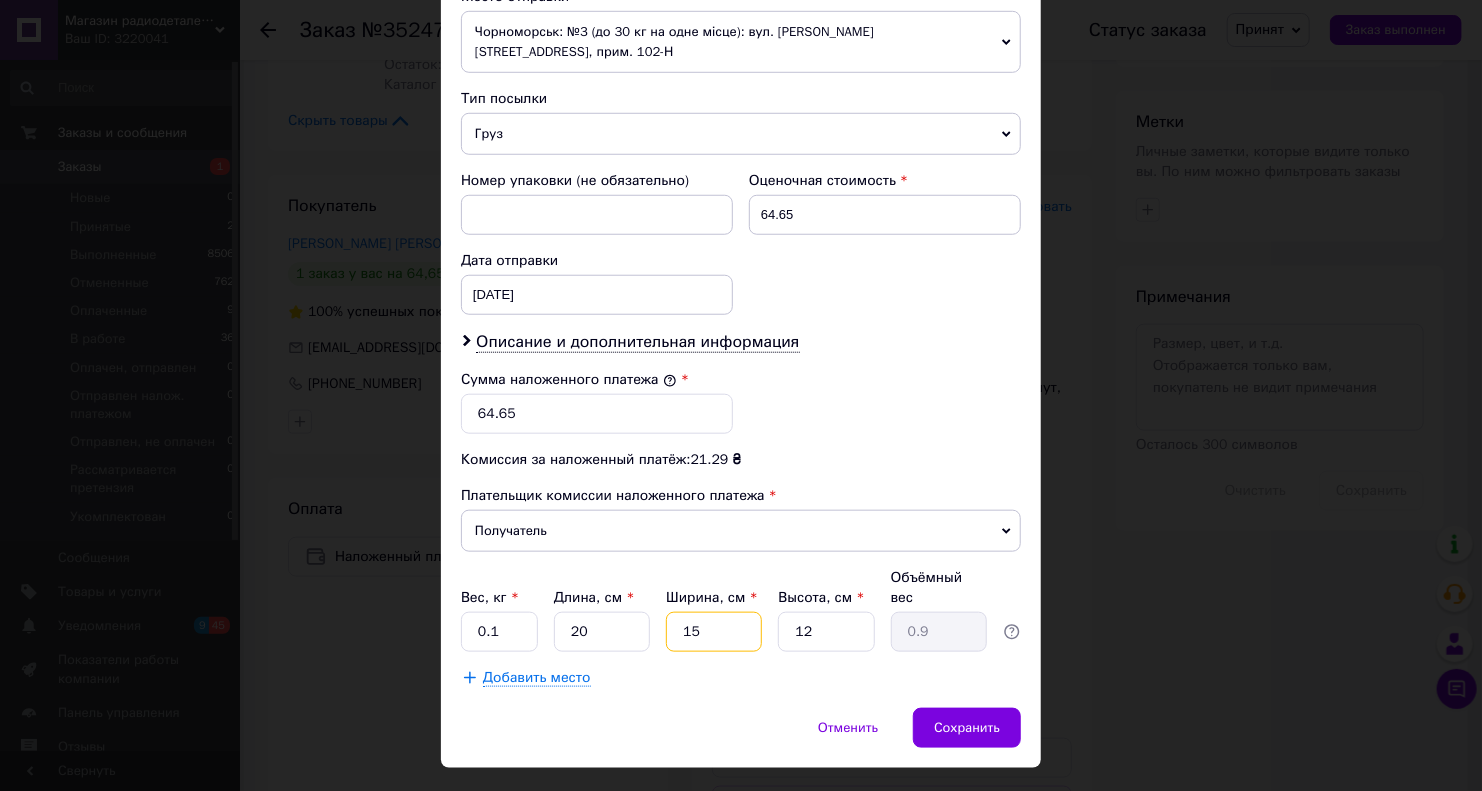 type on "1" 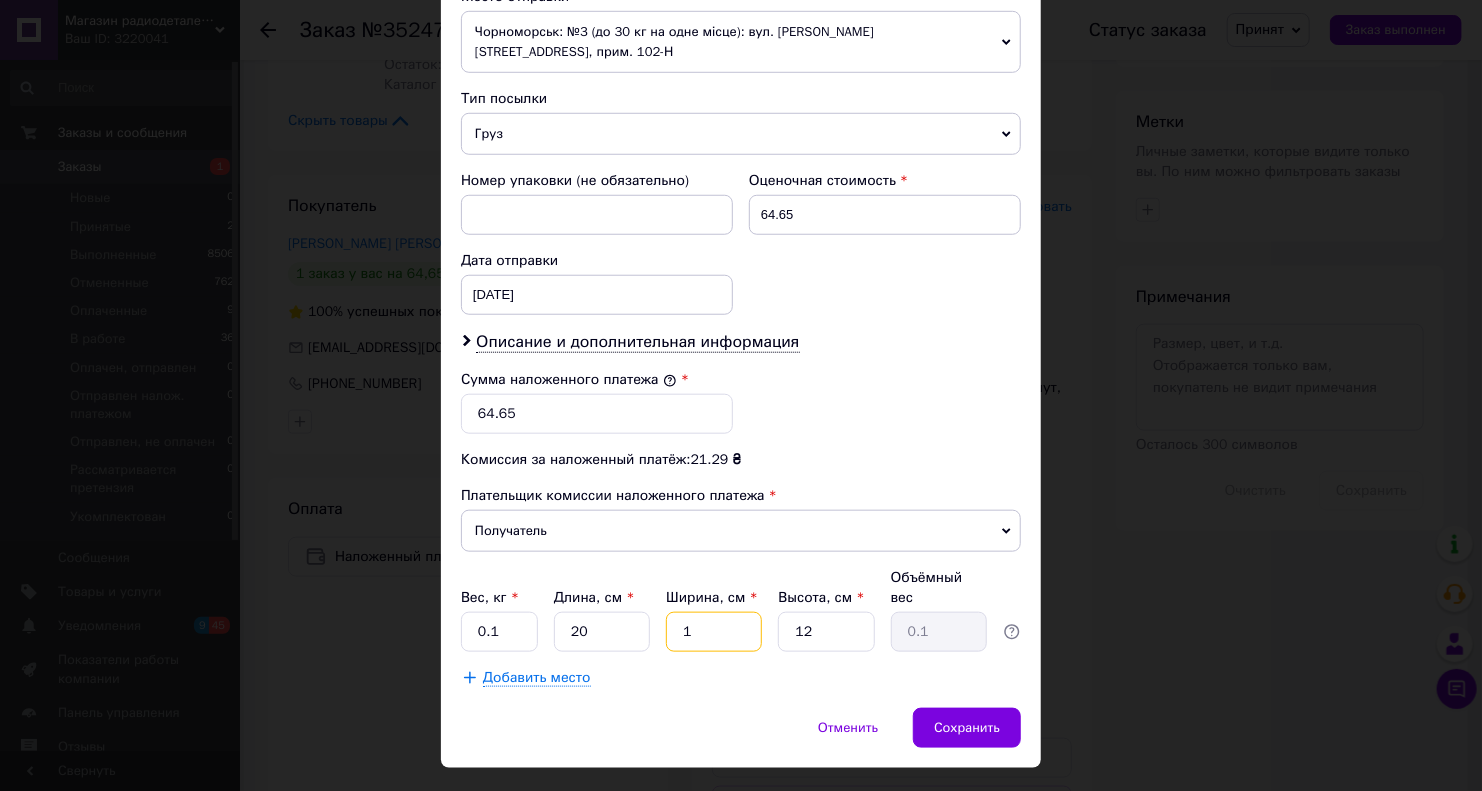 type on "15" 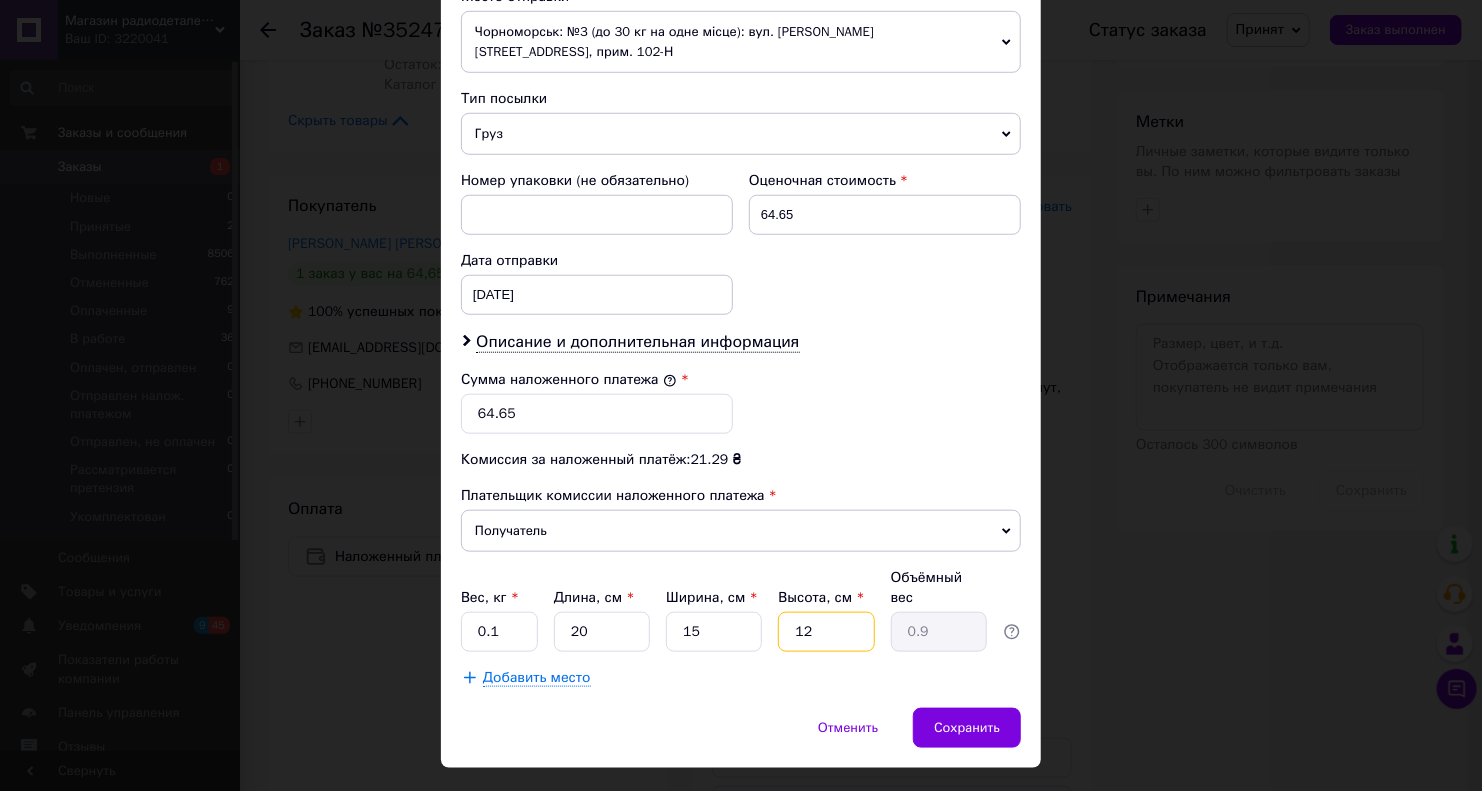 type on "5" 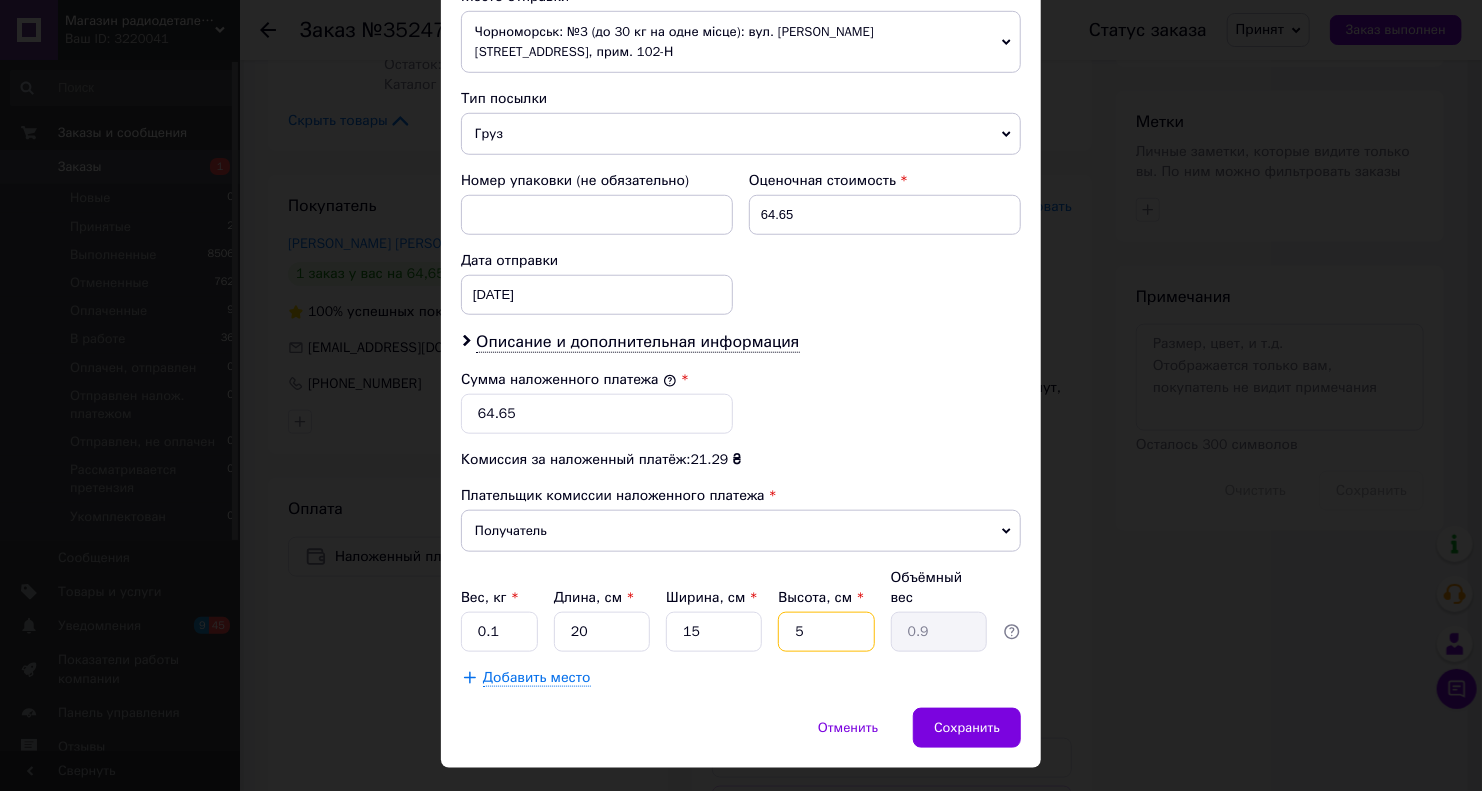 type on "0.38" 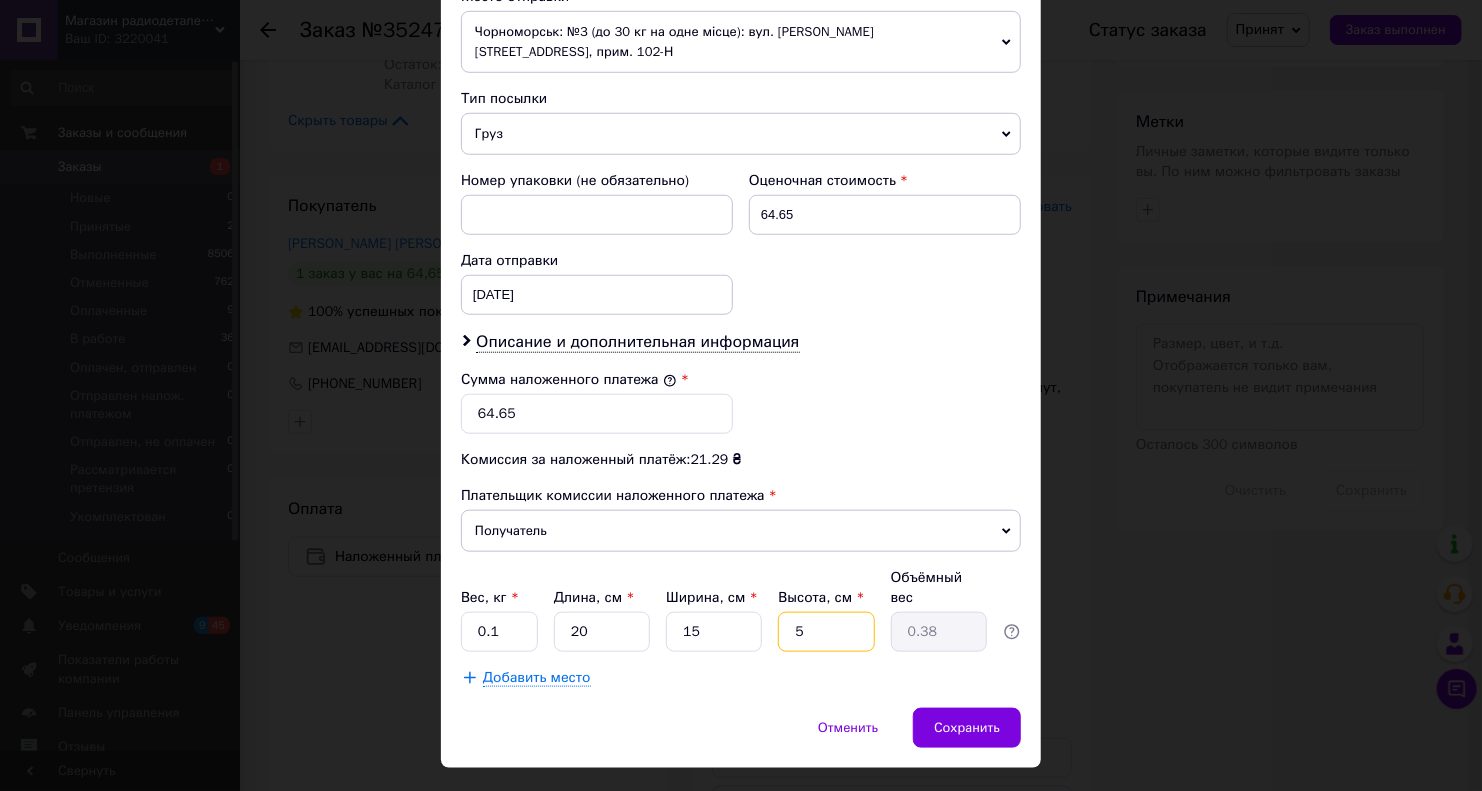 type on "5" 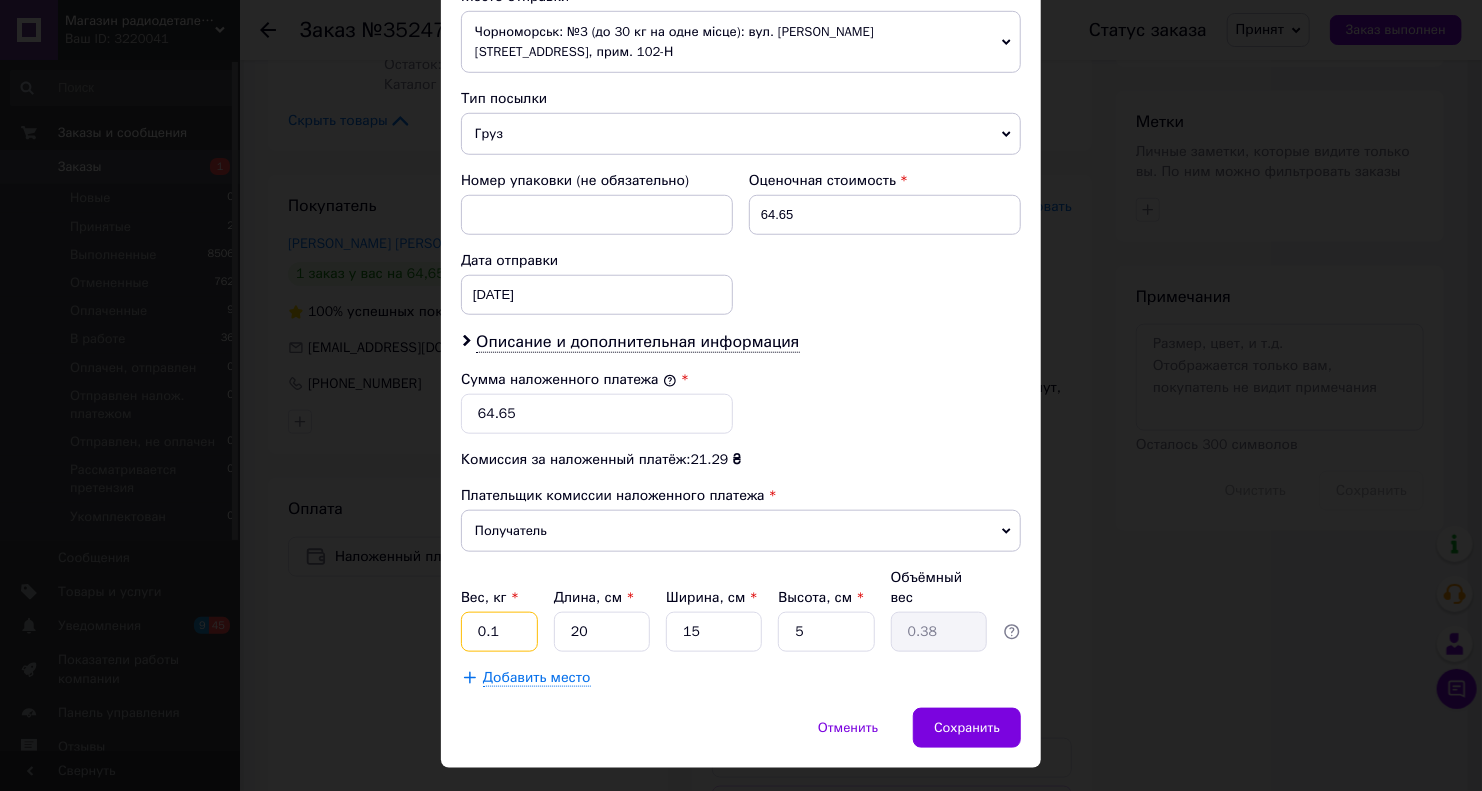 click on "0.1" at bounding box center [499, 632] 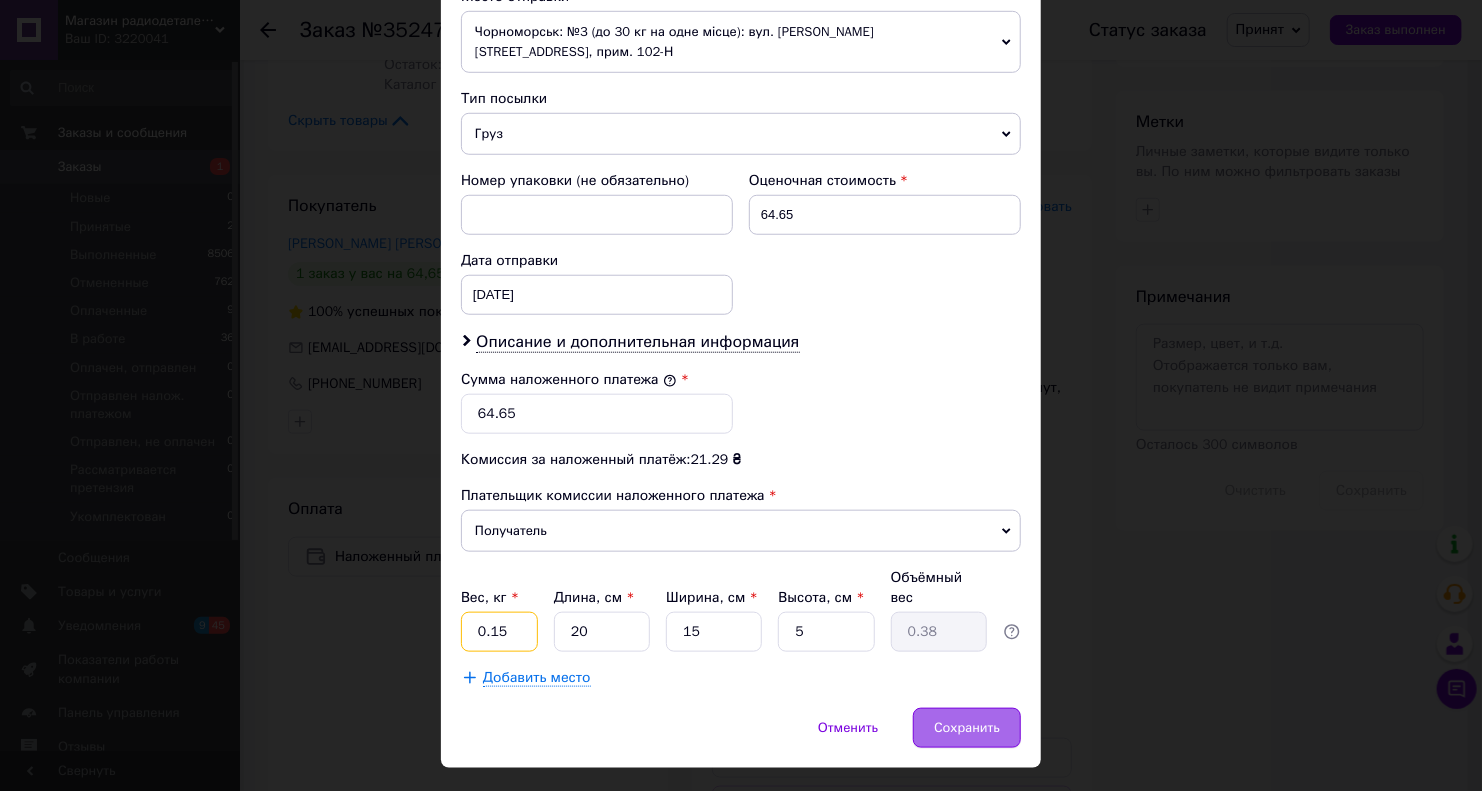 type on "0.15" 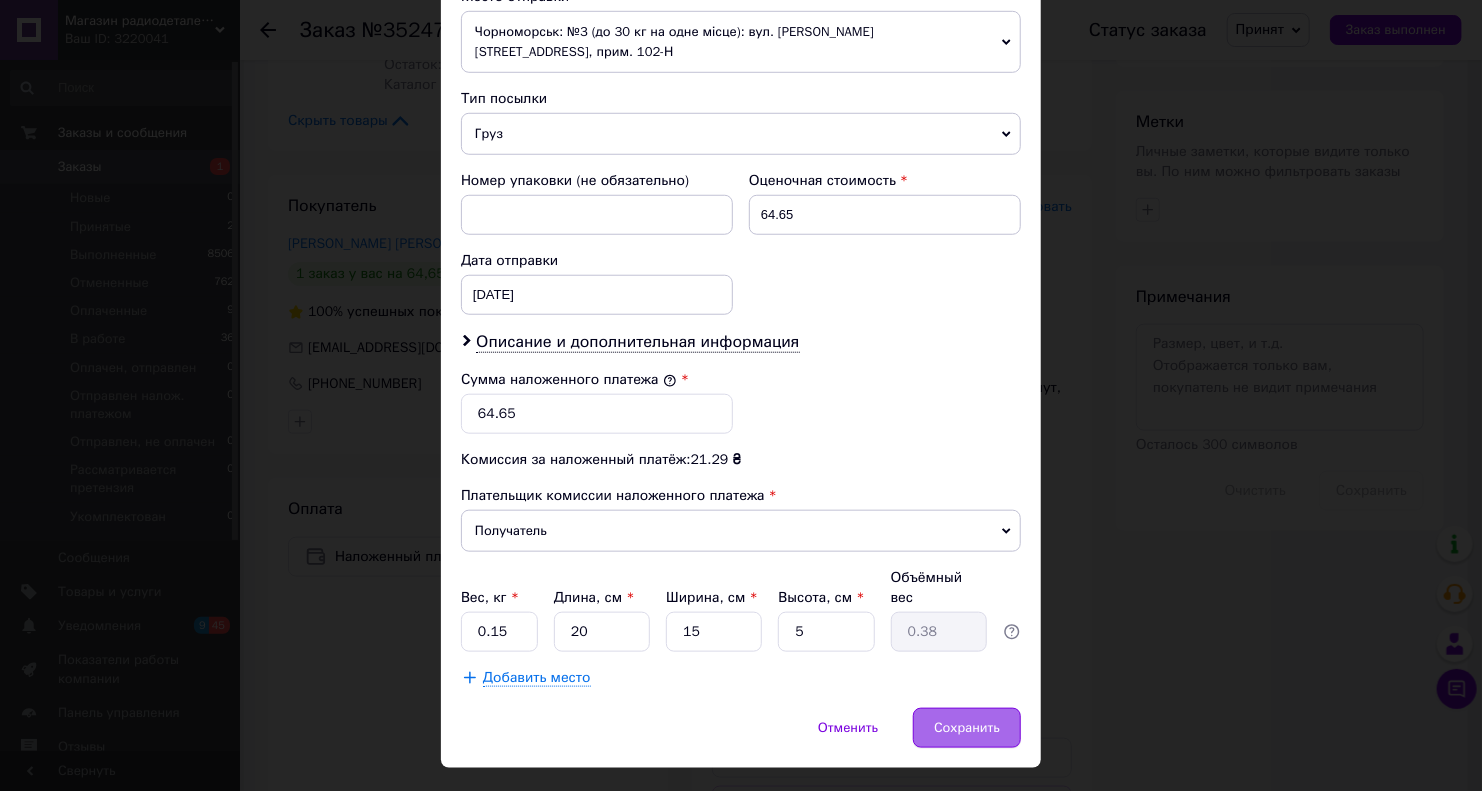click on "Сохранить" at bounding box center (967, 728) 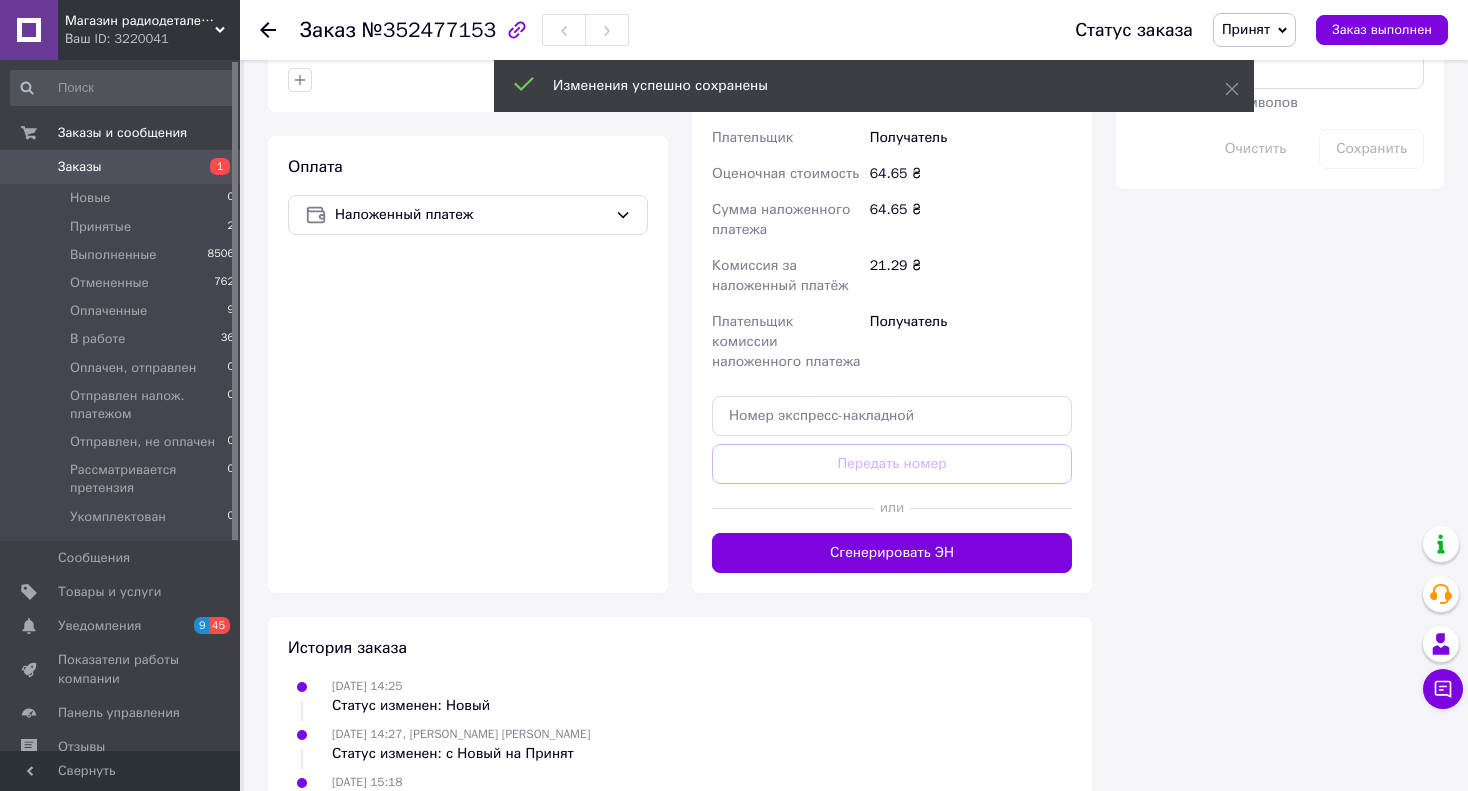 scroll, scrollTop: 1300, scrollLeft: 0, axis: vertical 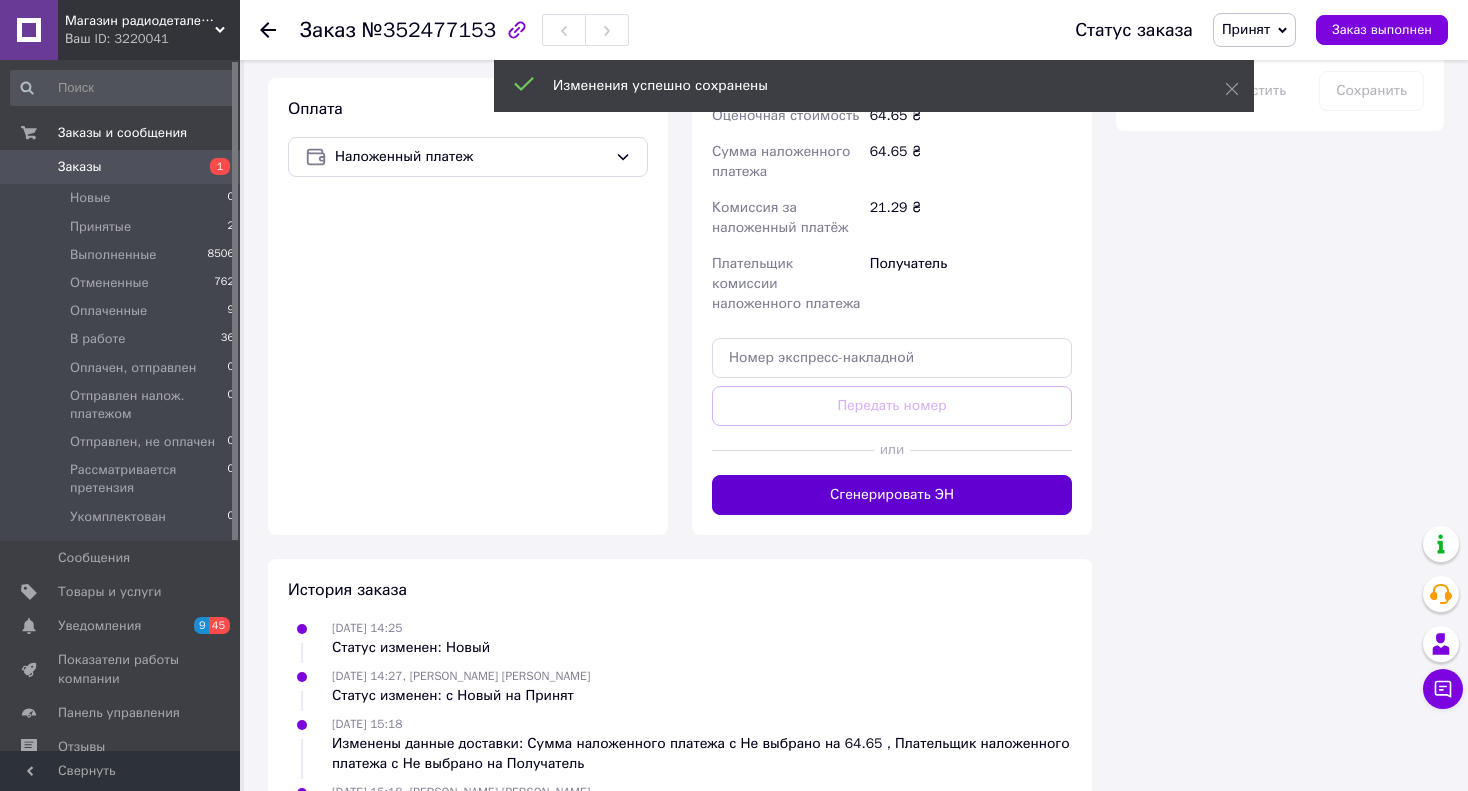 click on "Сгенерировать ЭН" at bounding box center [892, 495] 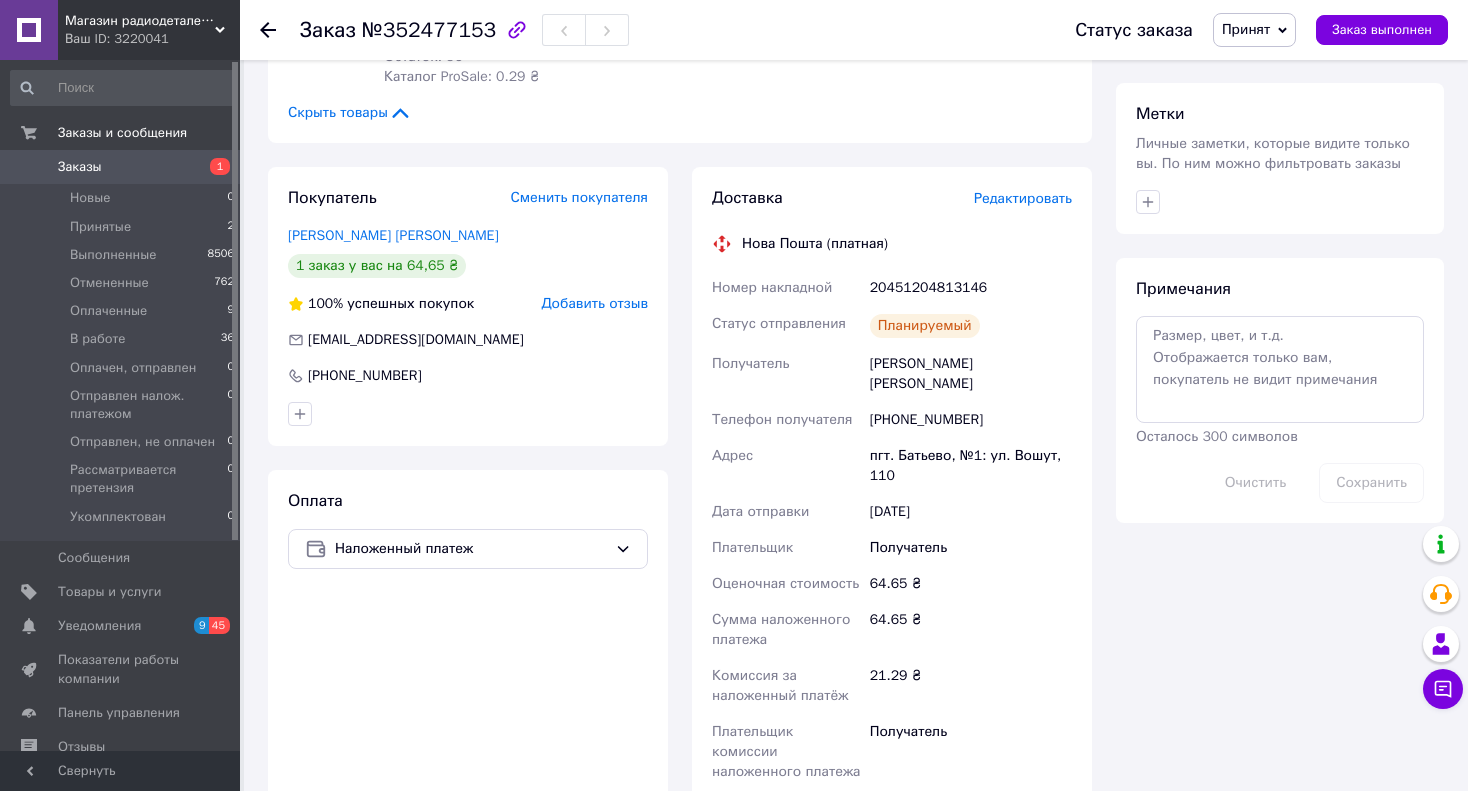 scroll, scrollTop: 800, scrollLeft: 0, axis: vertical 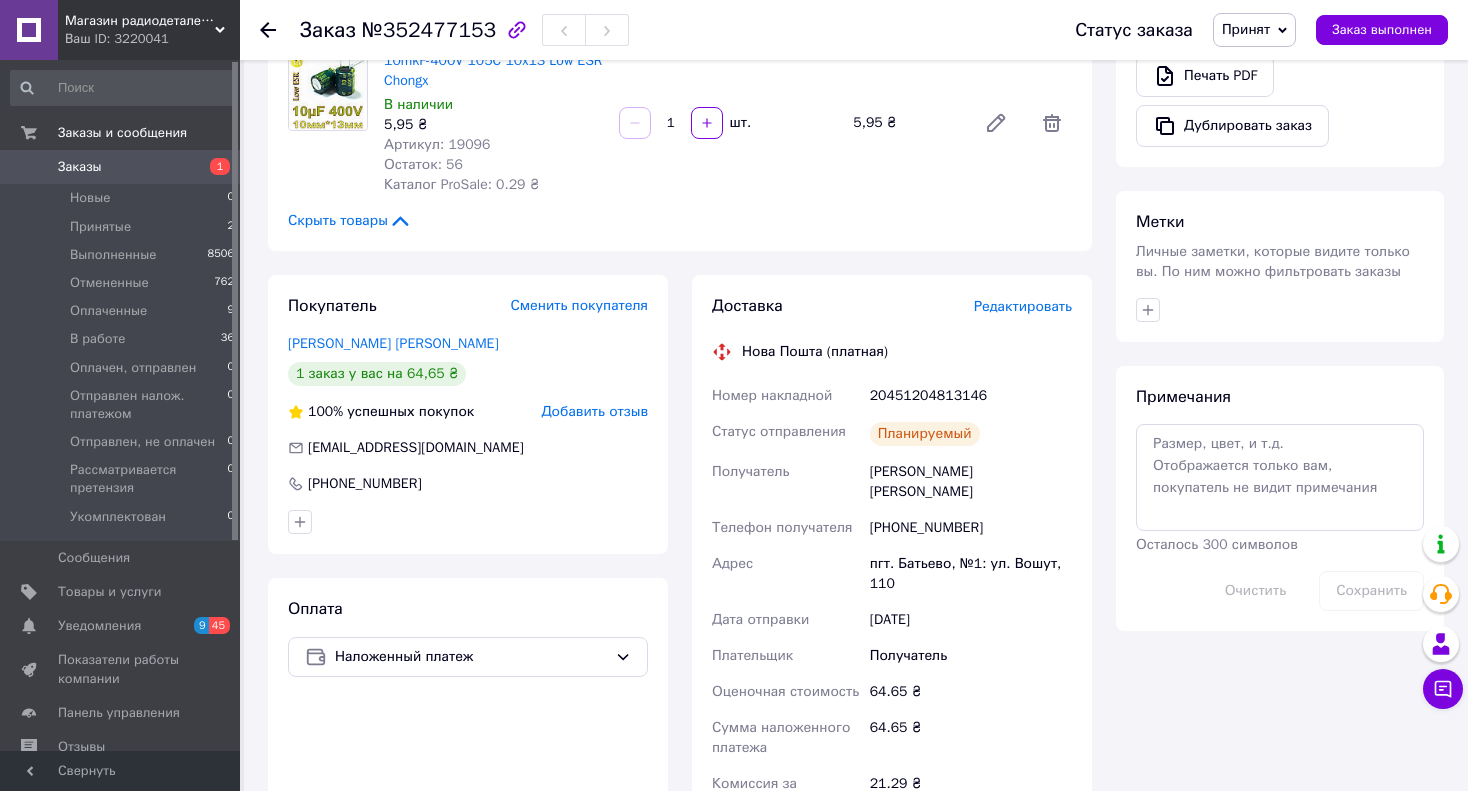 click on "20451204813146" at bounding box center [971, 396] 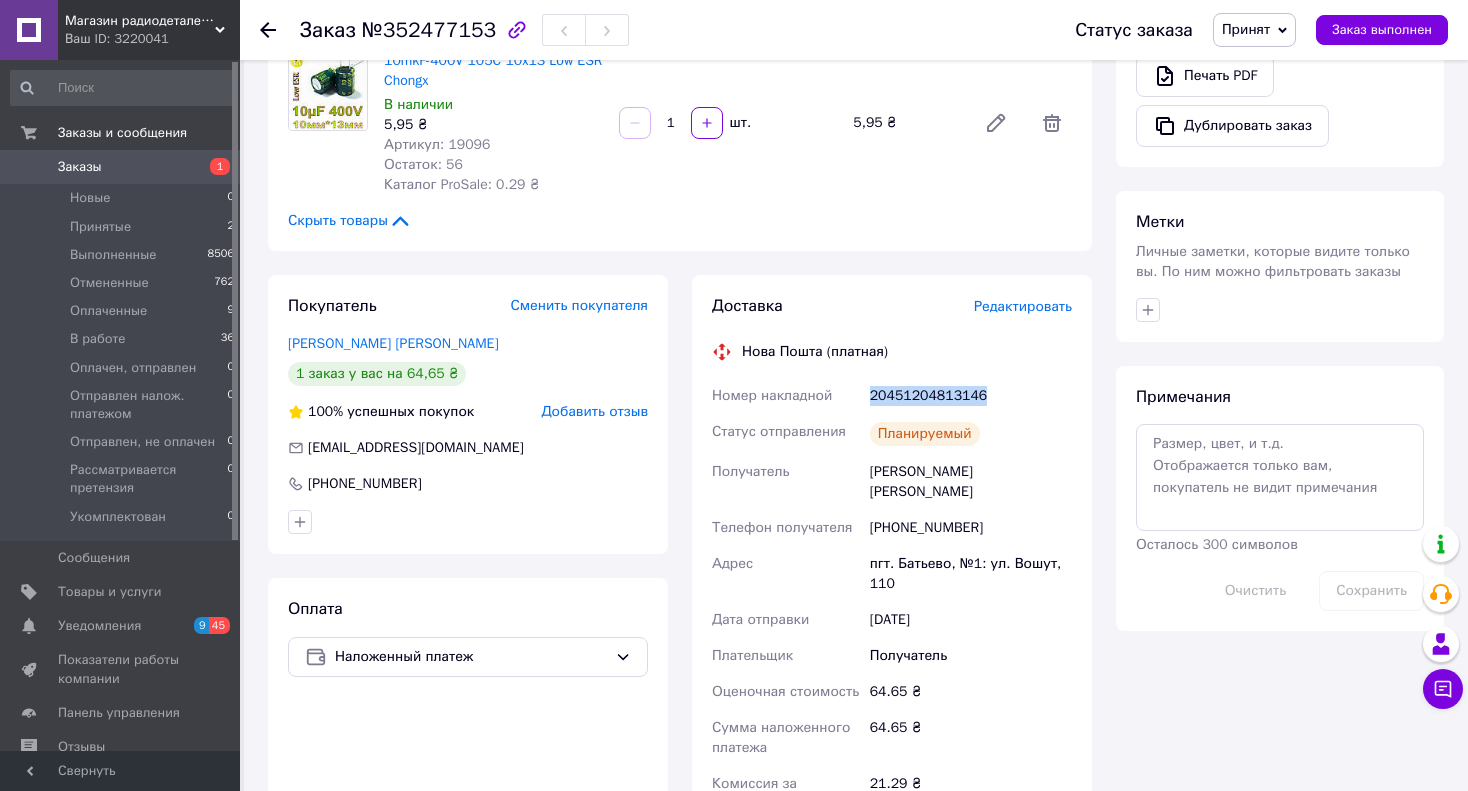 click on "20451204813146" at bounding box center (971, 396) 